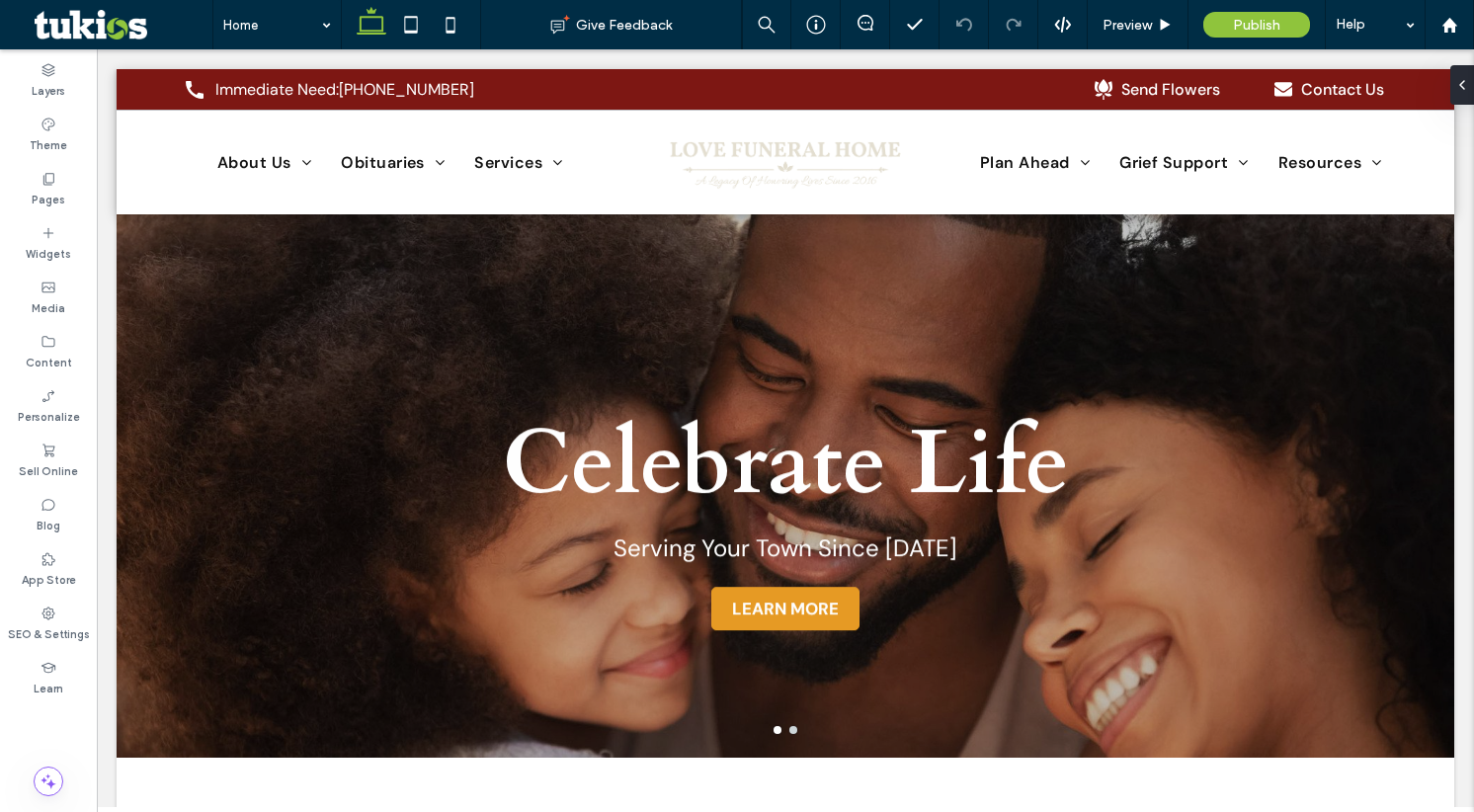 scroll, scrollTop: 0, scrollLeft: 0, axis: both 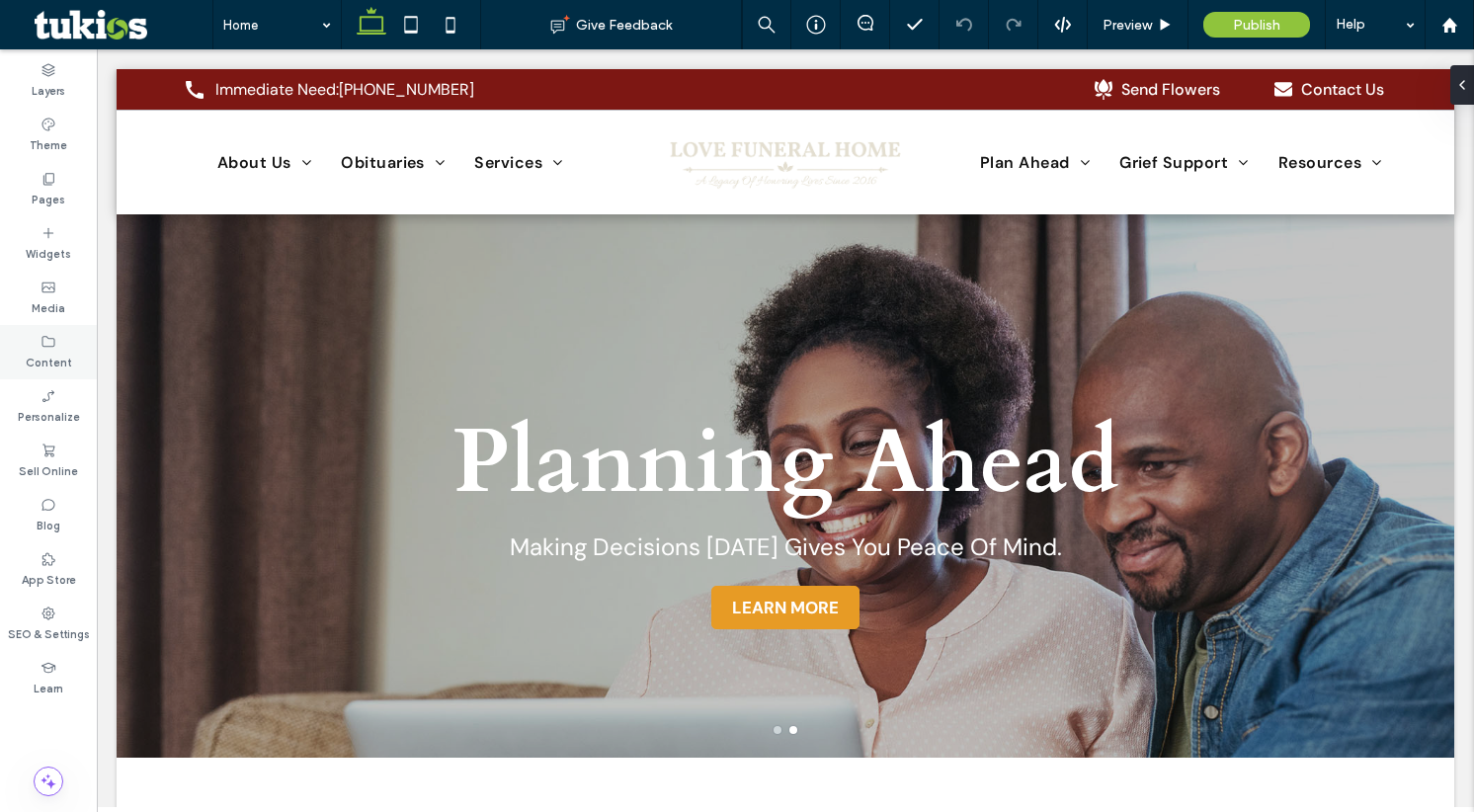 click on "Content" at bounding box center (48, 352) 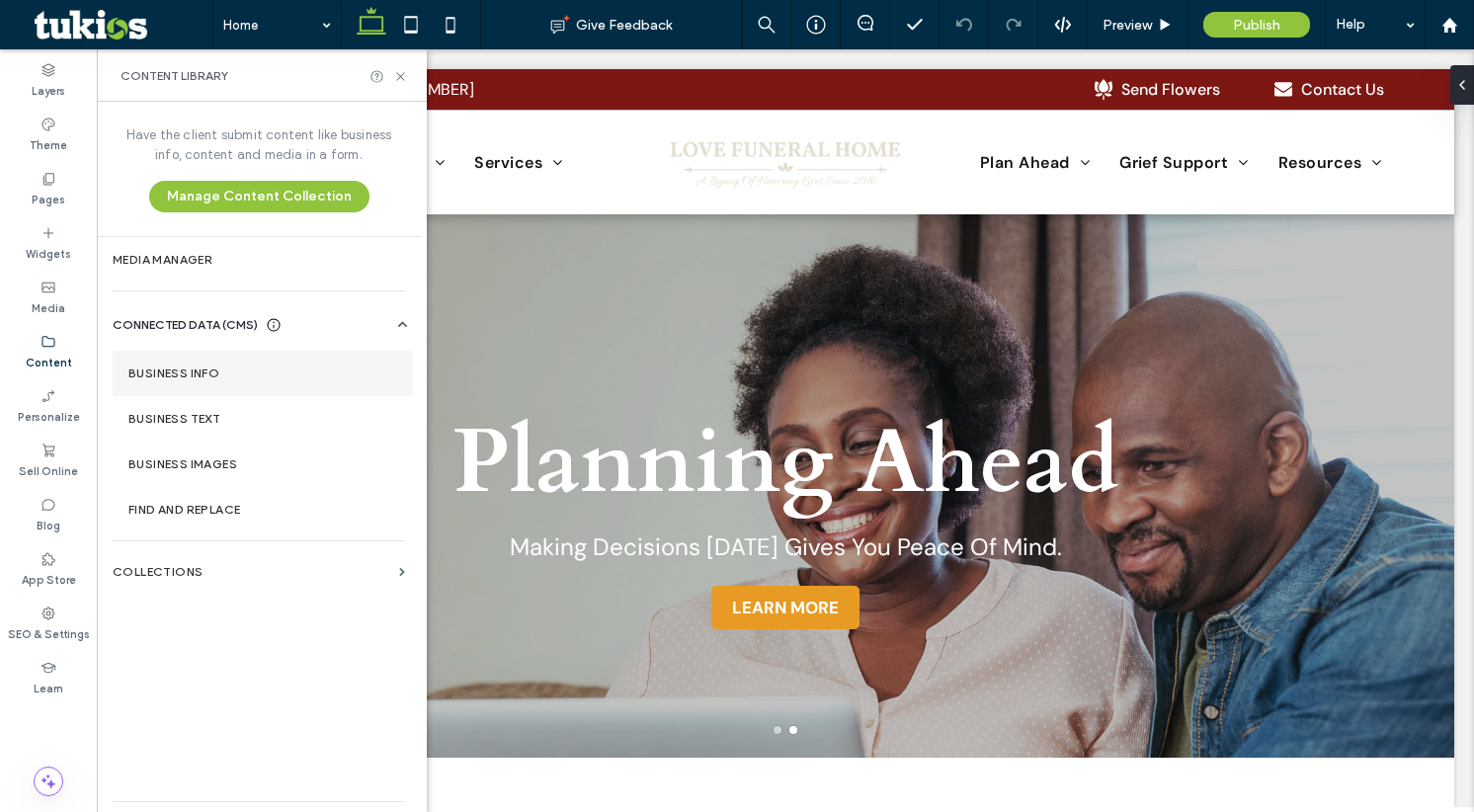 click on "Business Info" at bounding box center (263, 373) 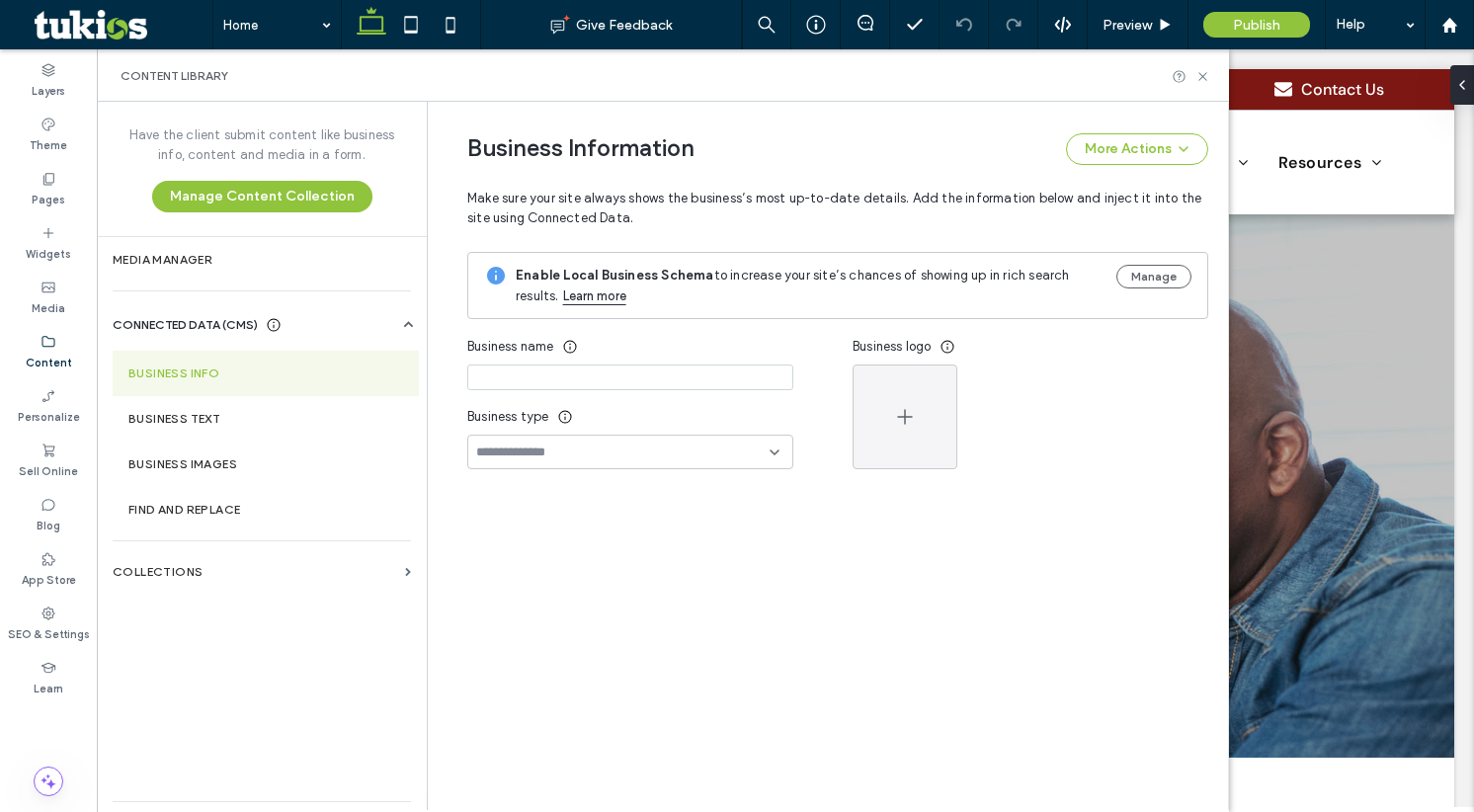 type on "**********" 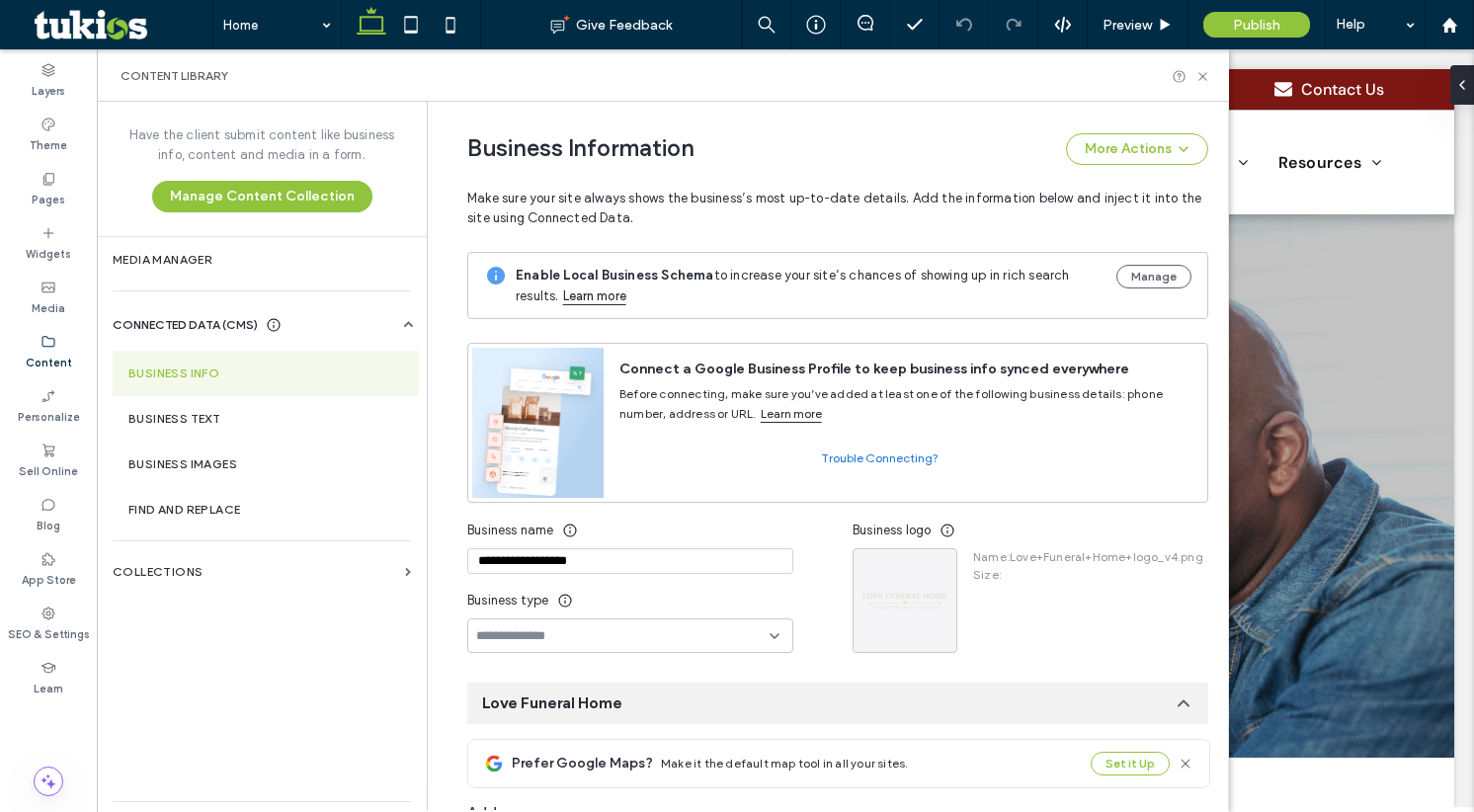 scroll, scrollTop: 159, scrollLeft: 0, axis: vertical 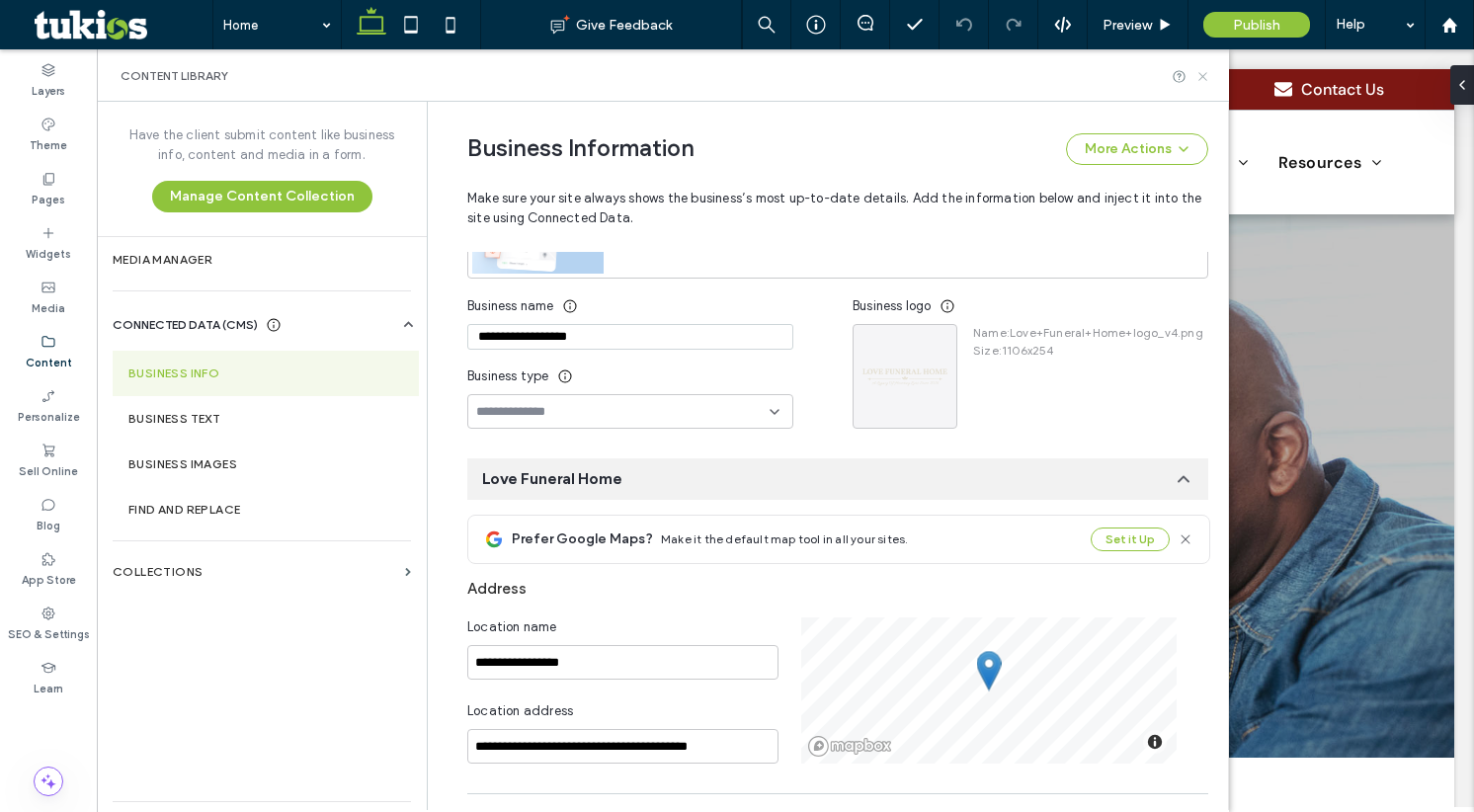 click 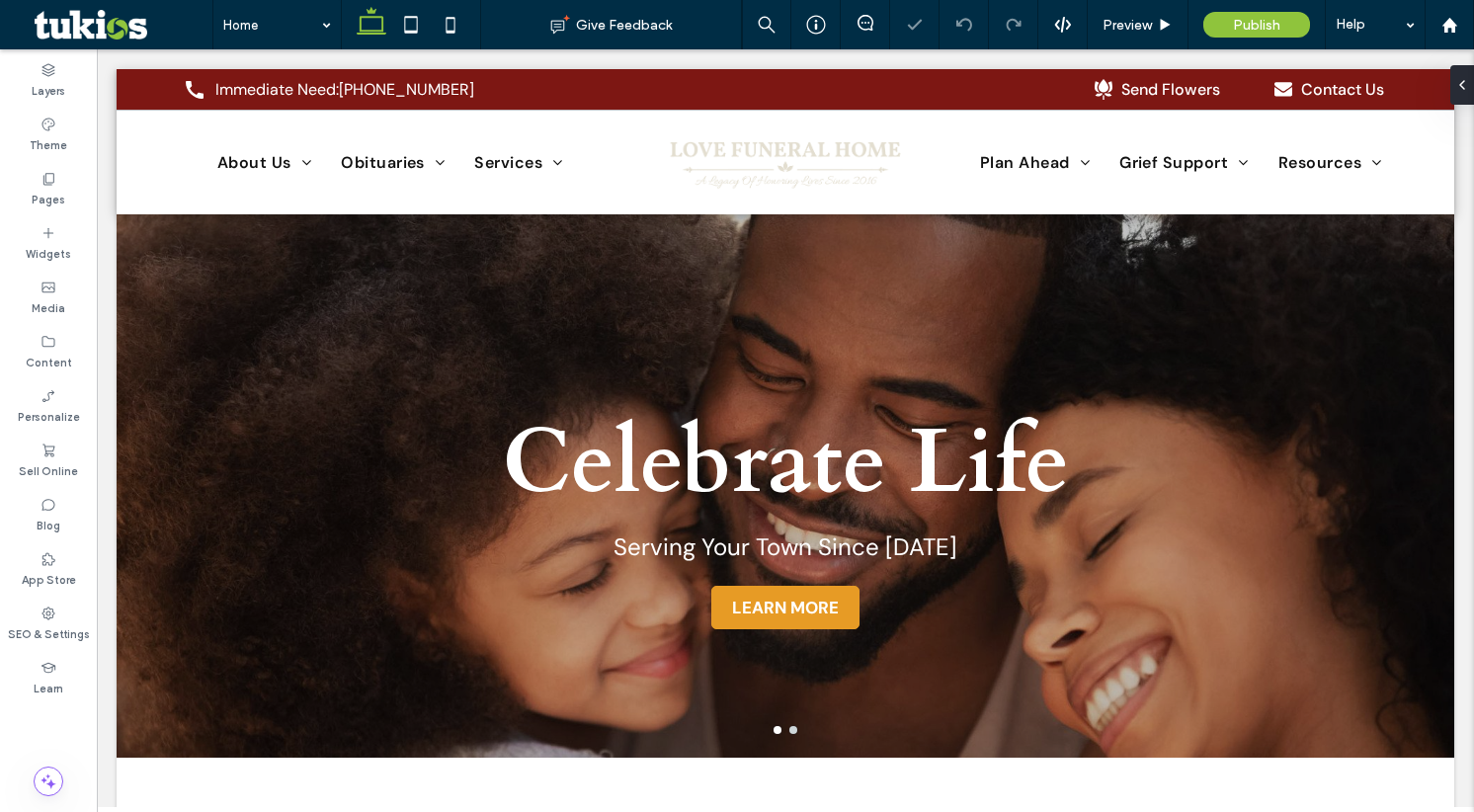 scroll, scrollTop: 0, scrollLeft: 0, axis: both 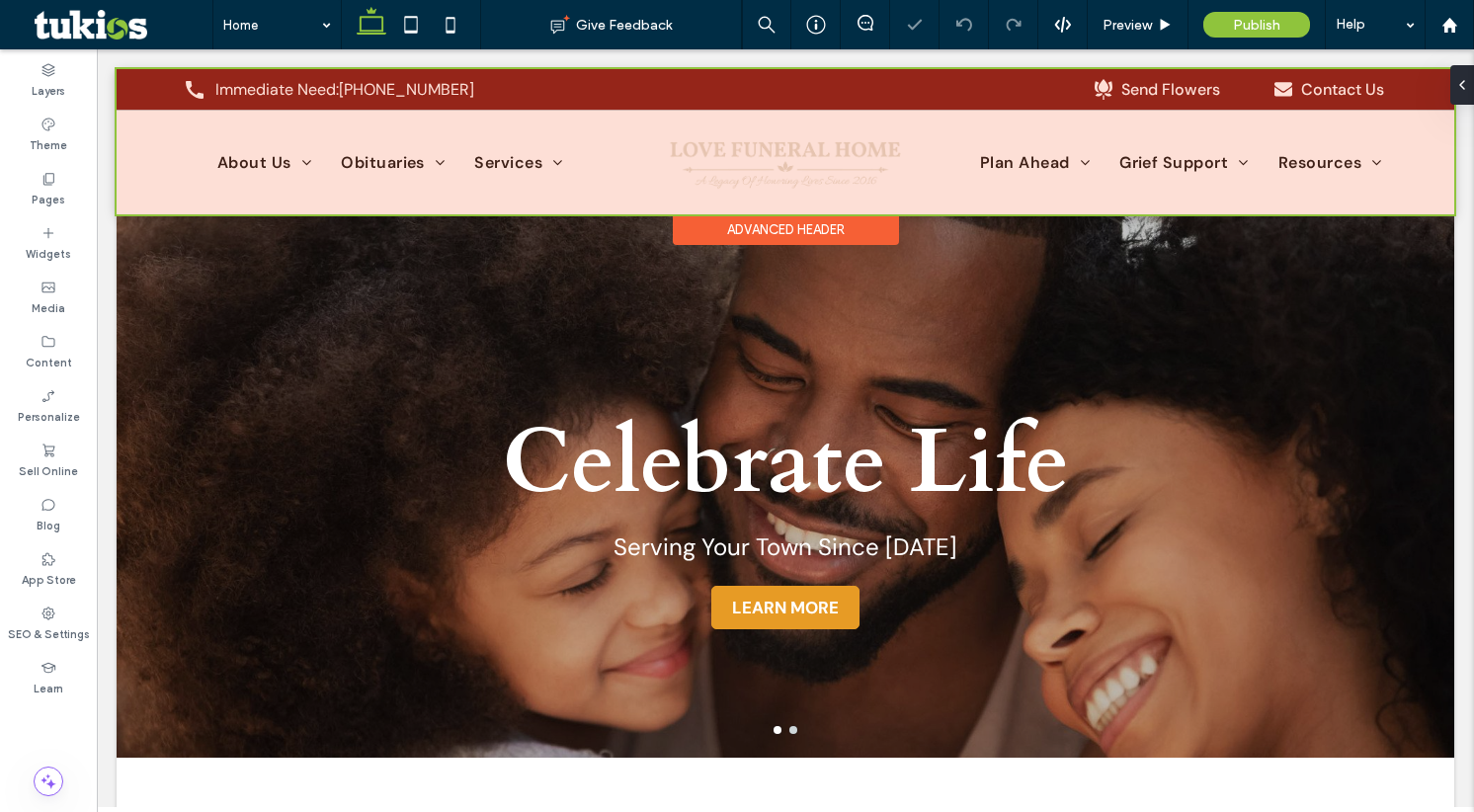 click at bounding box center (785, 141) 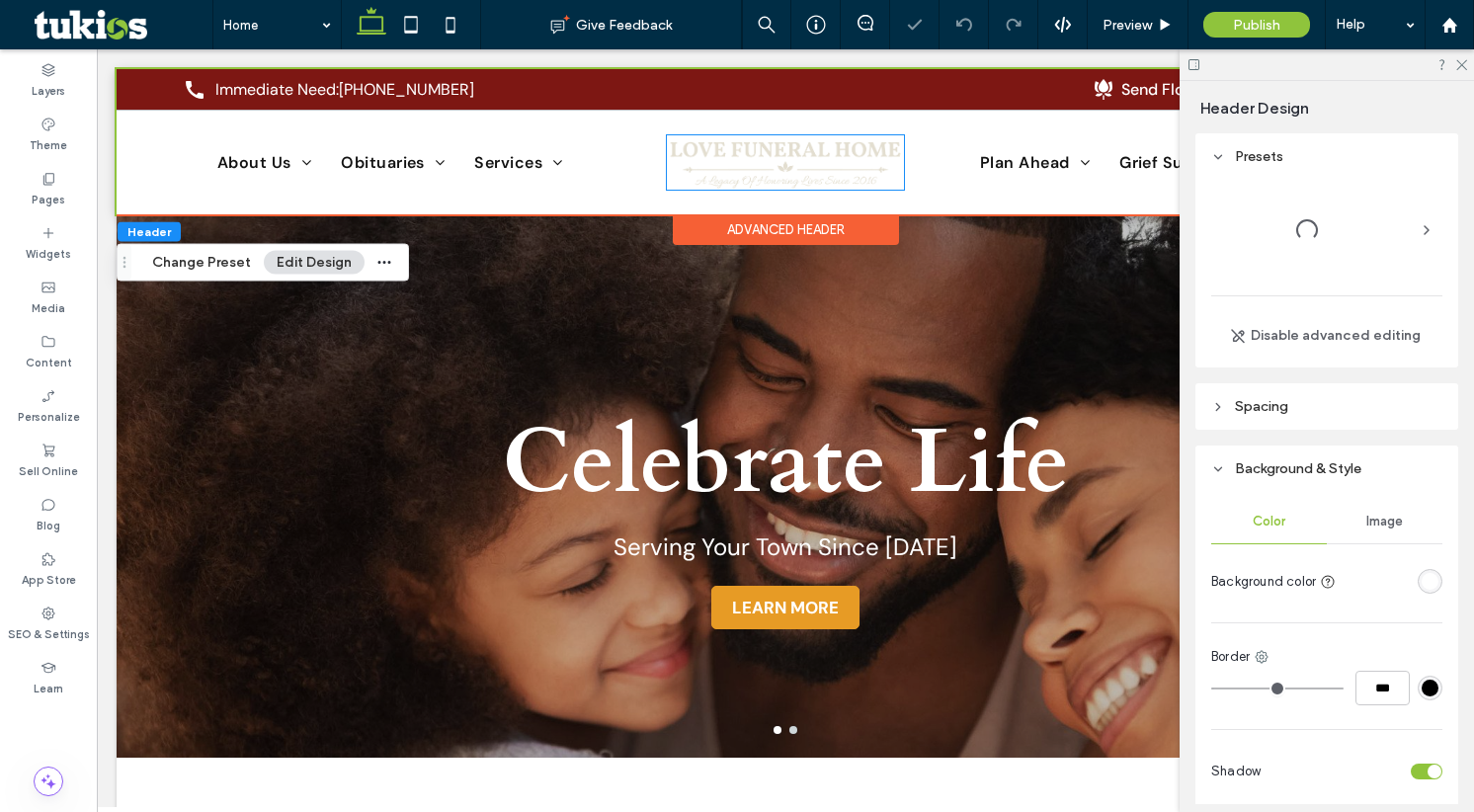click at bounding box center [785, 162] 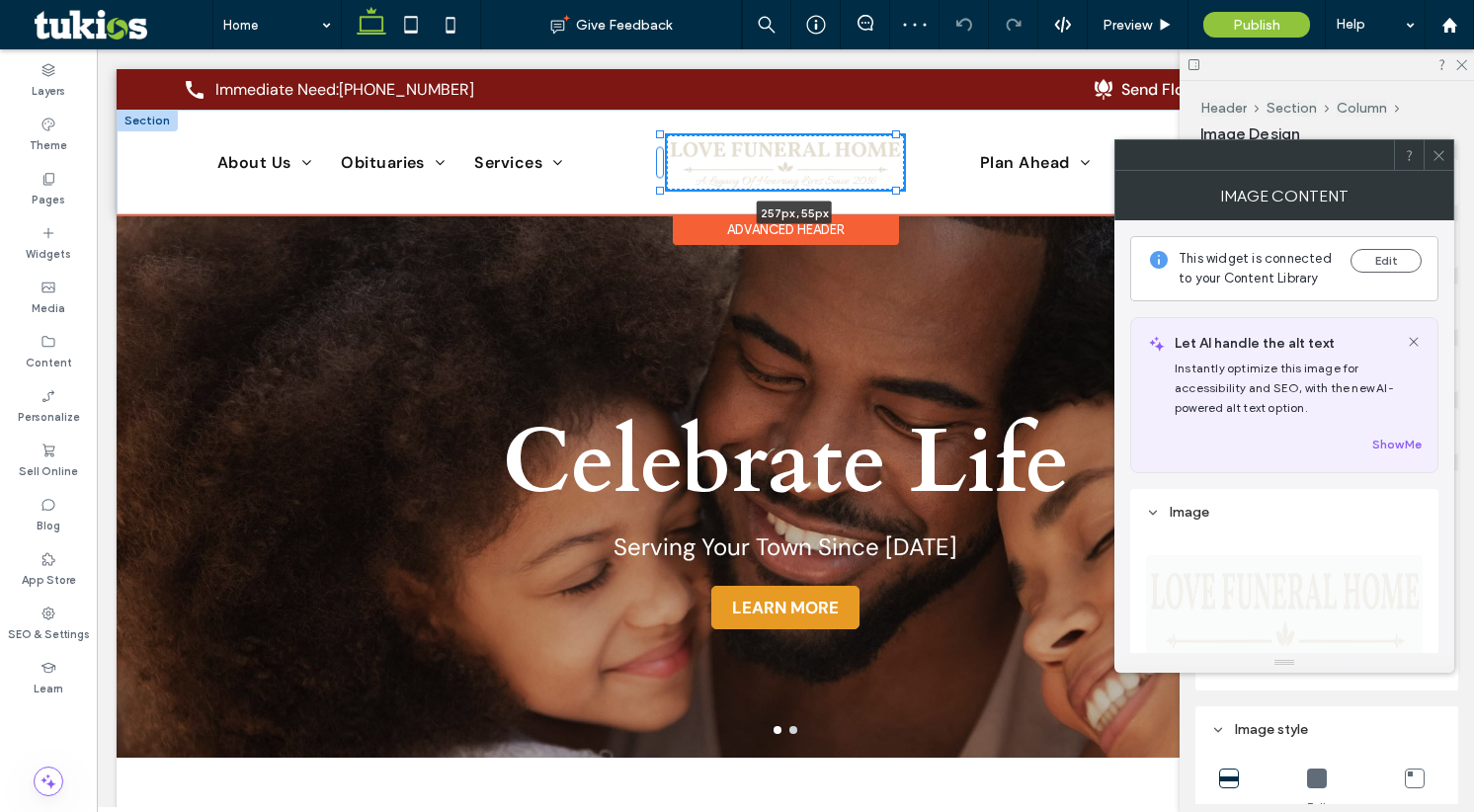 drag, startPoint x: 894, startPoint y: 189, endPoint x: 903, endPoint y: 195, distance: 10.816654 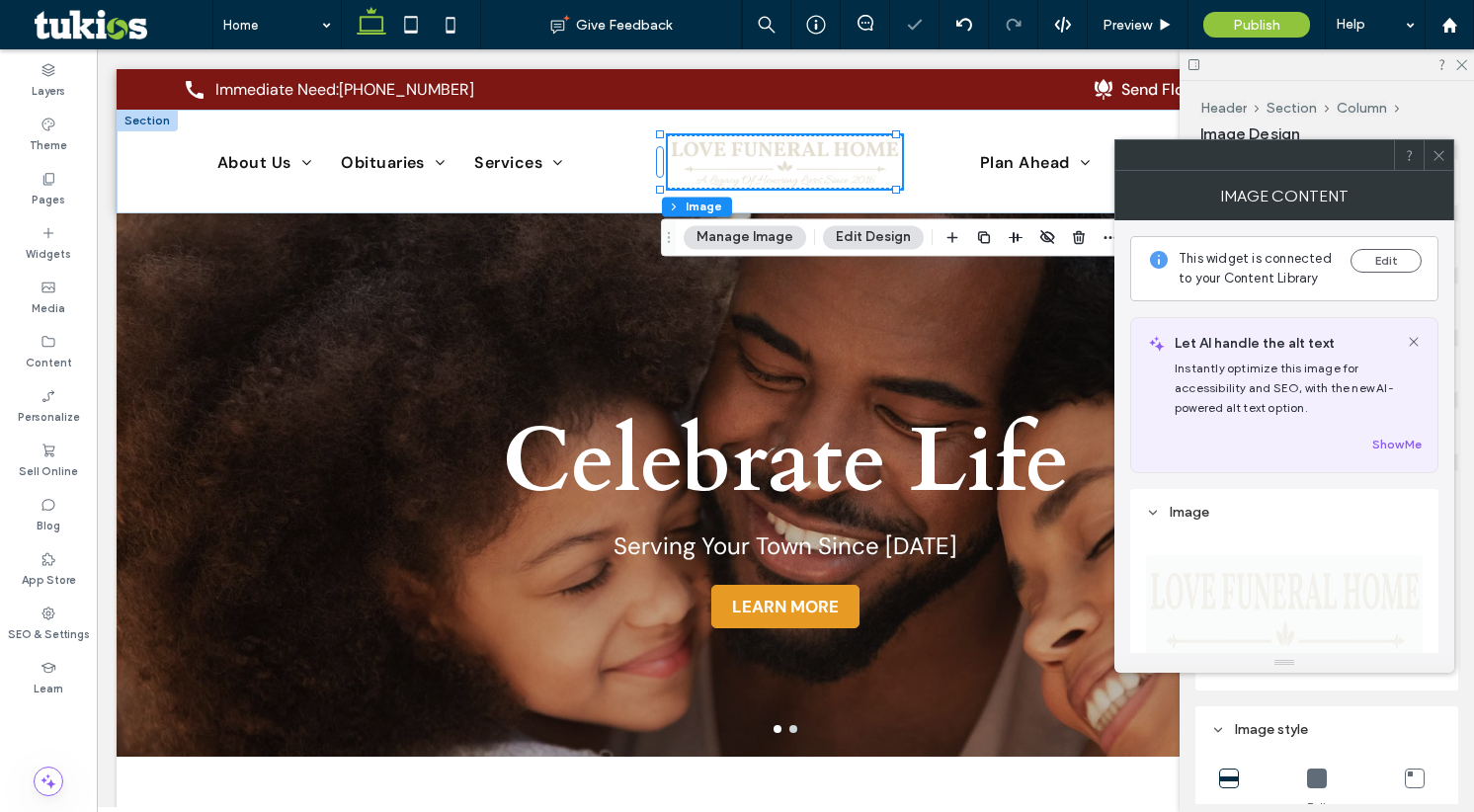 click 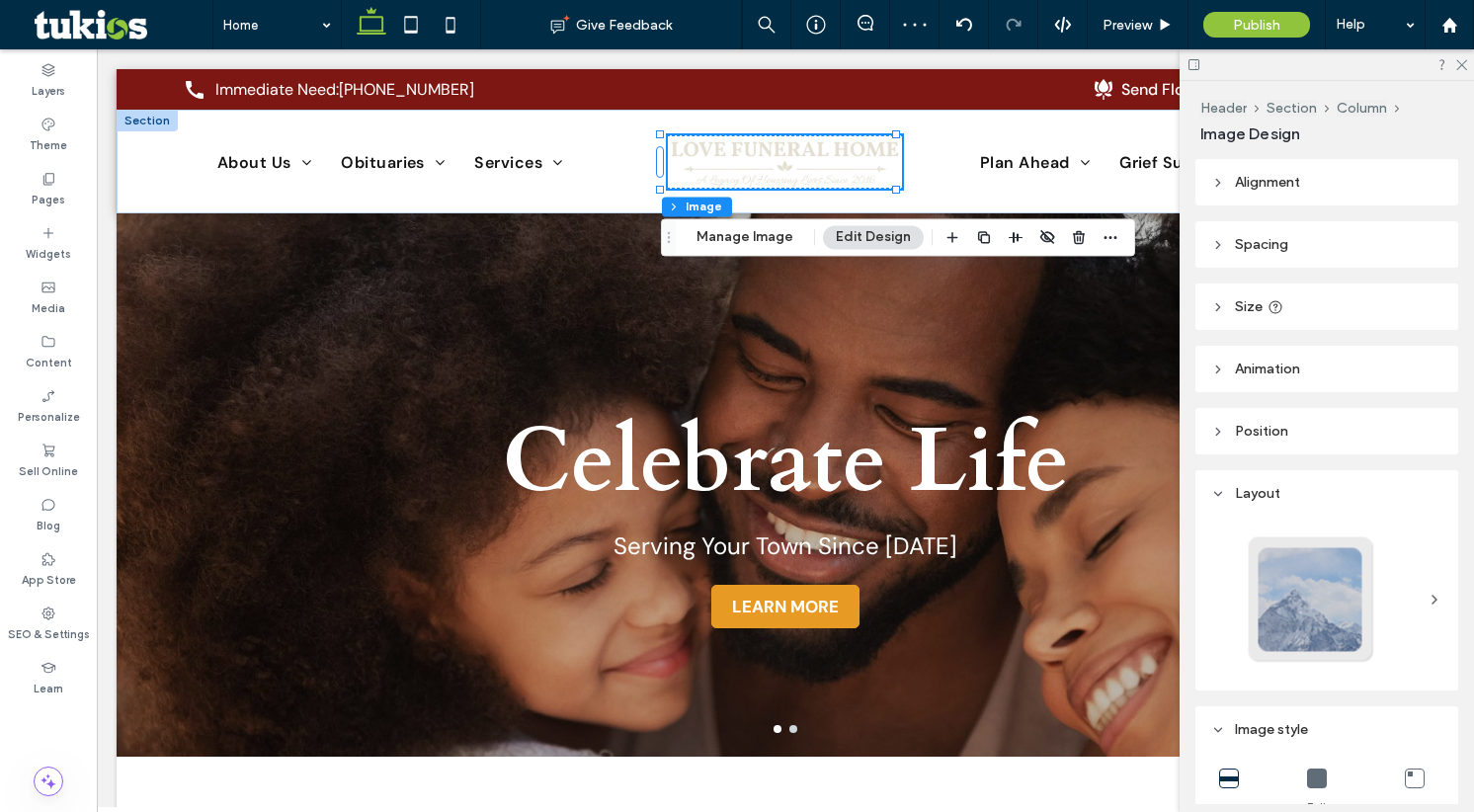 click on "Size" at bounding box center [1249, 306] 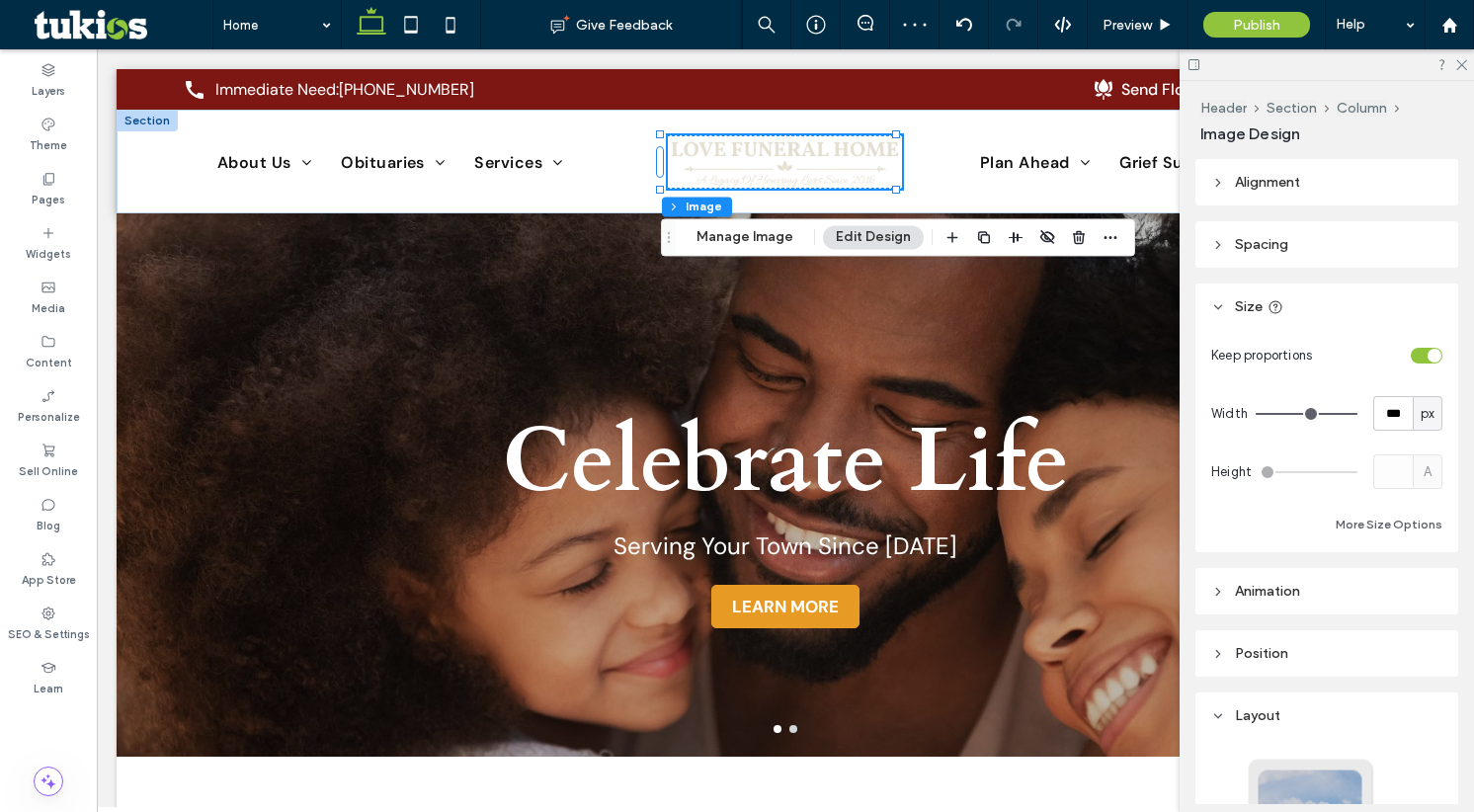 click on "px" at bounding box center [1428, 414] 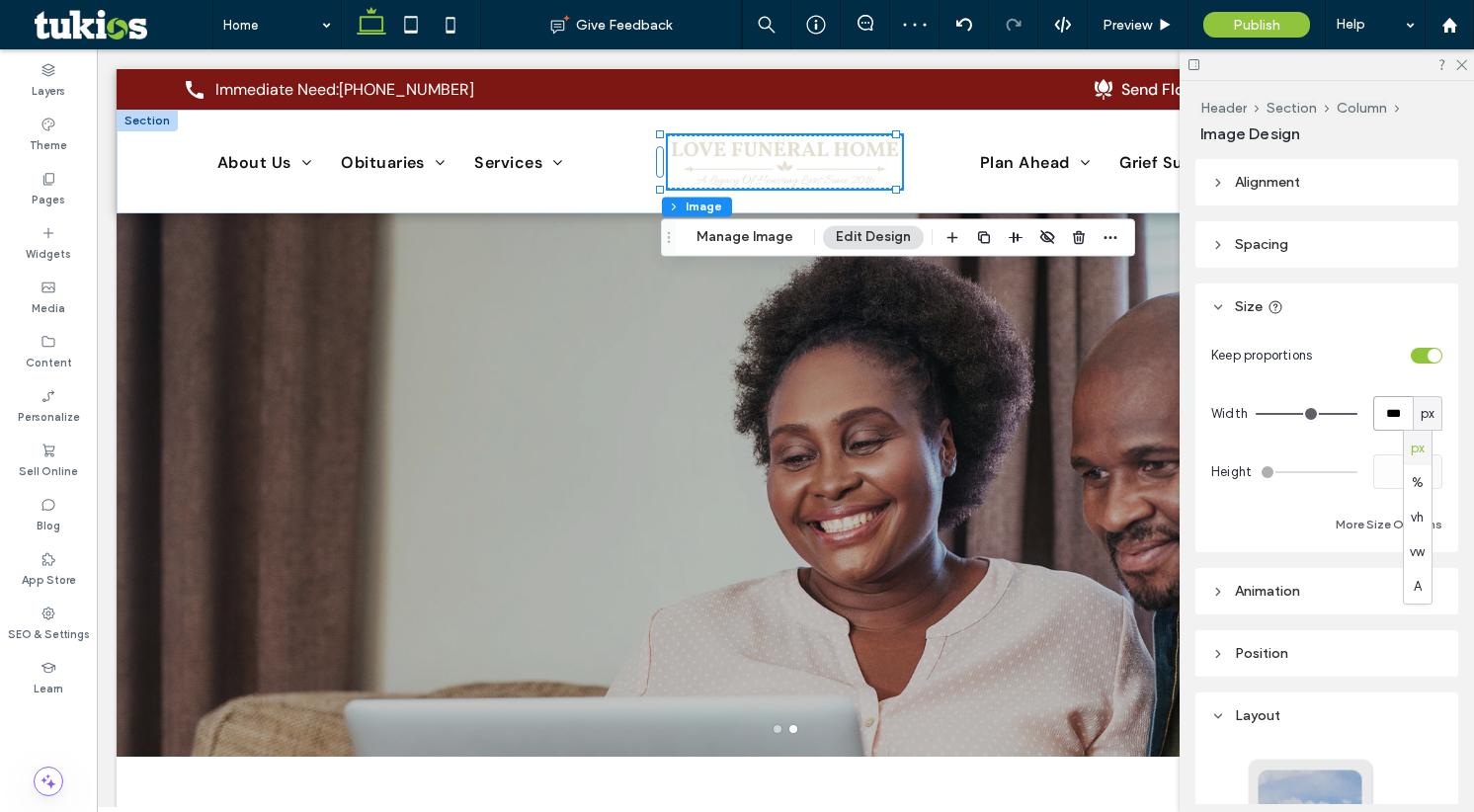 click on "***" at bounding box center (1393, 413) 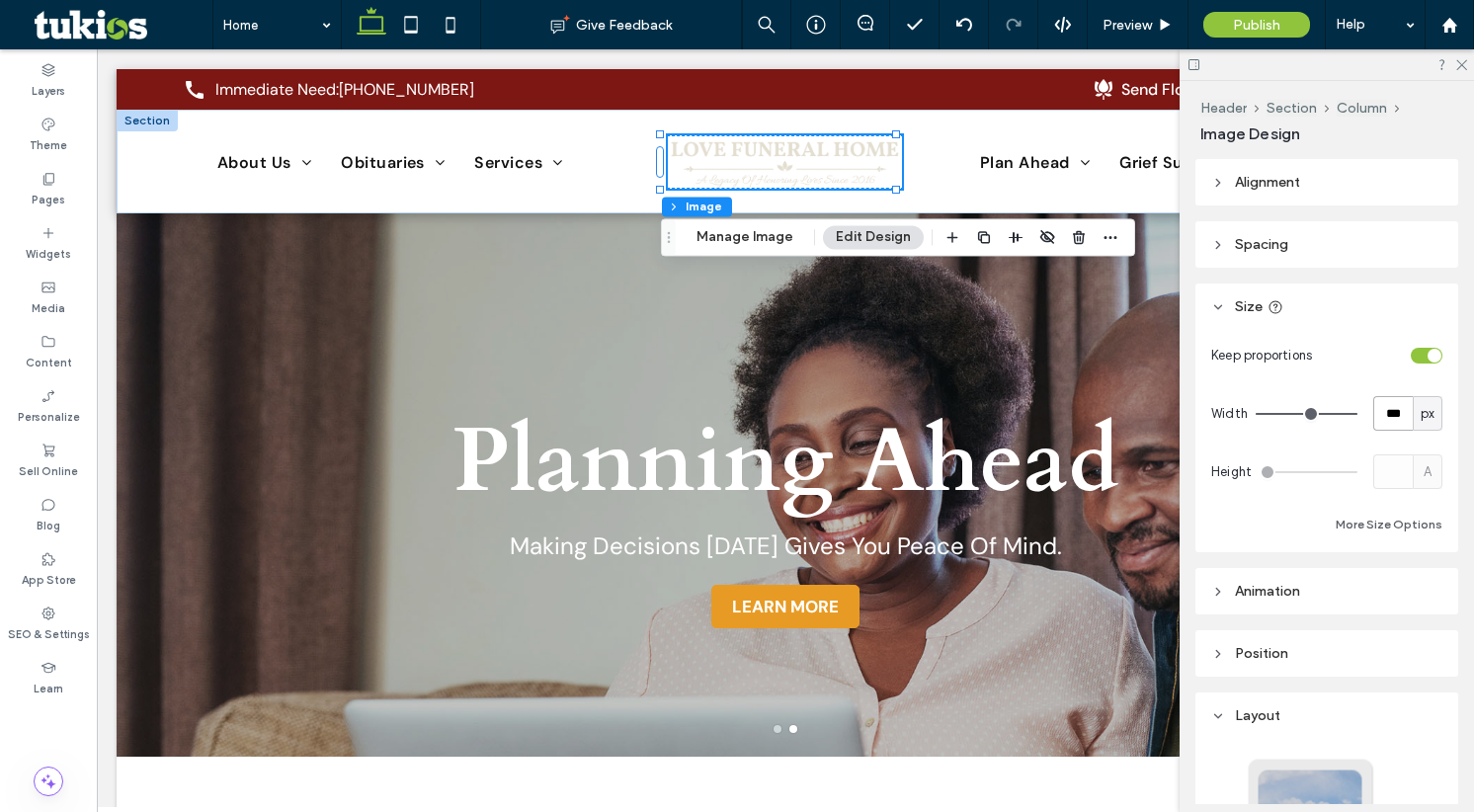 type on "***" 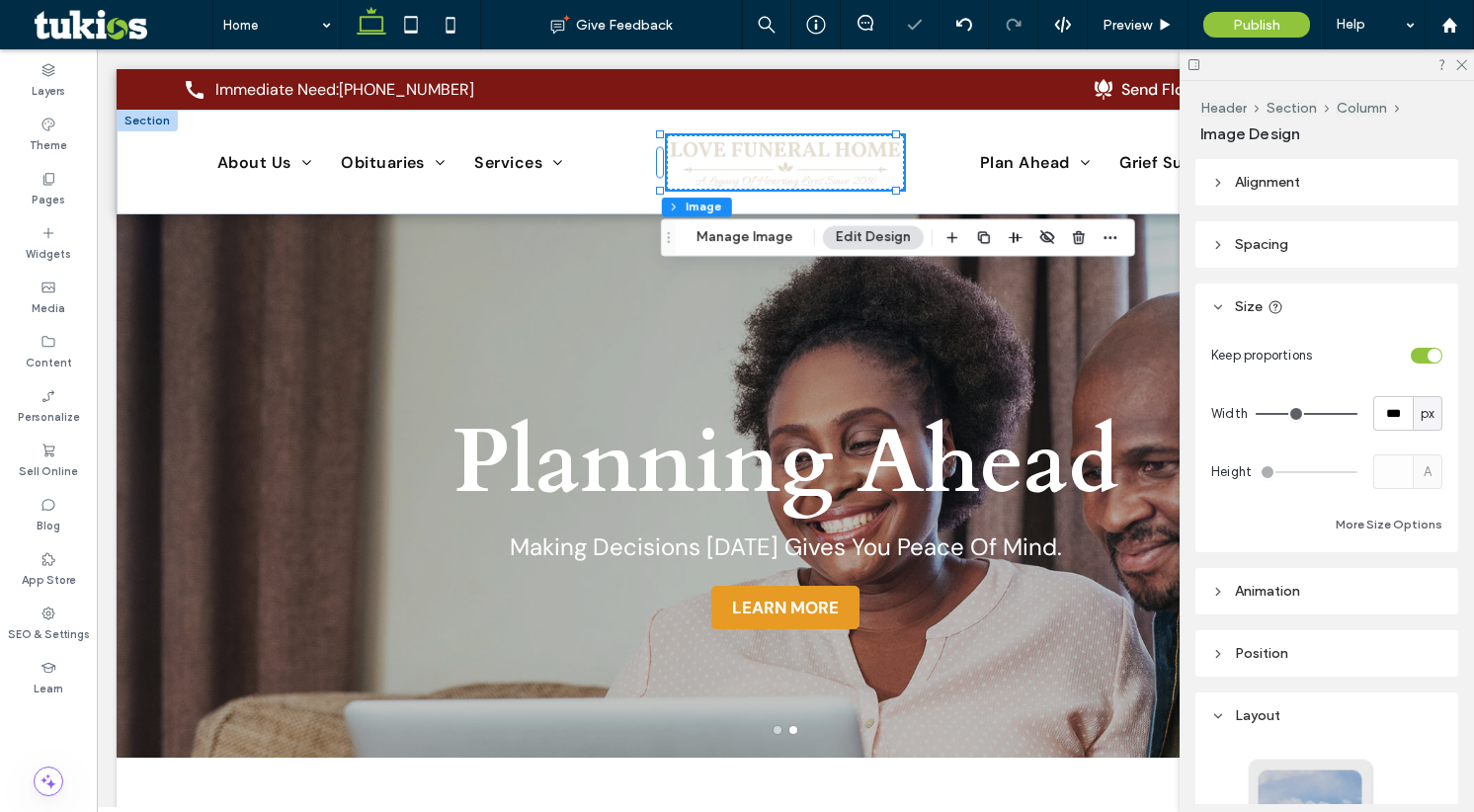click on "Keep proportions Width *** px Height A More Size Options" at bounding box center [1327, 437] 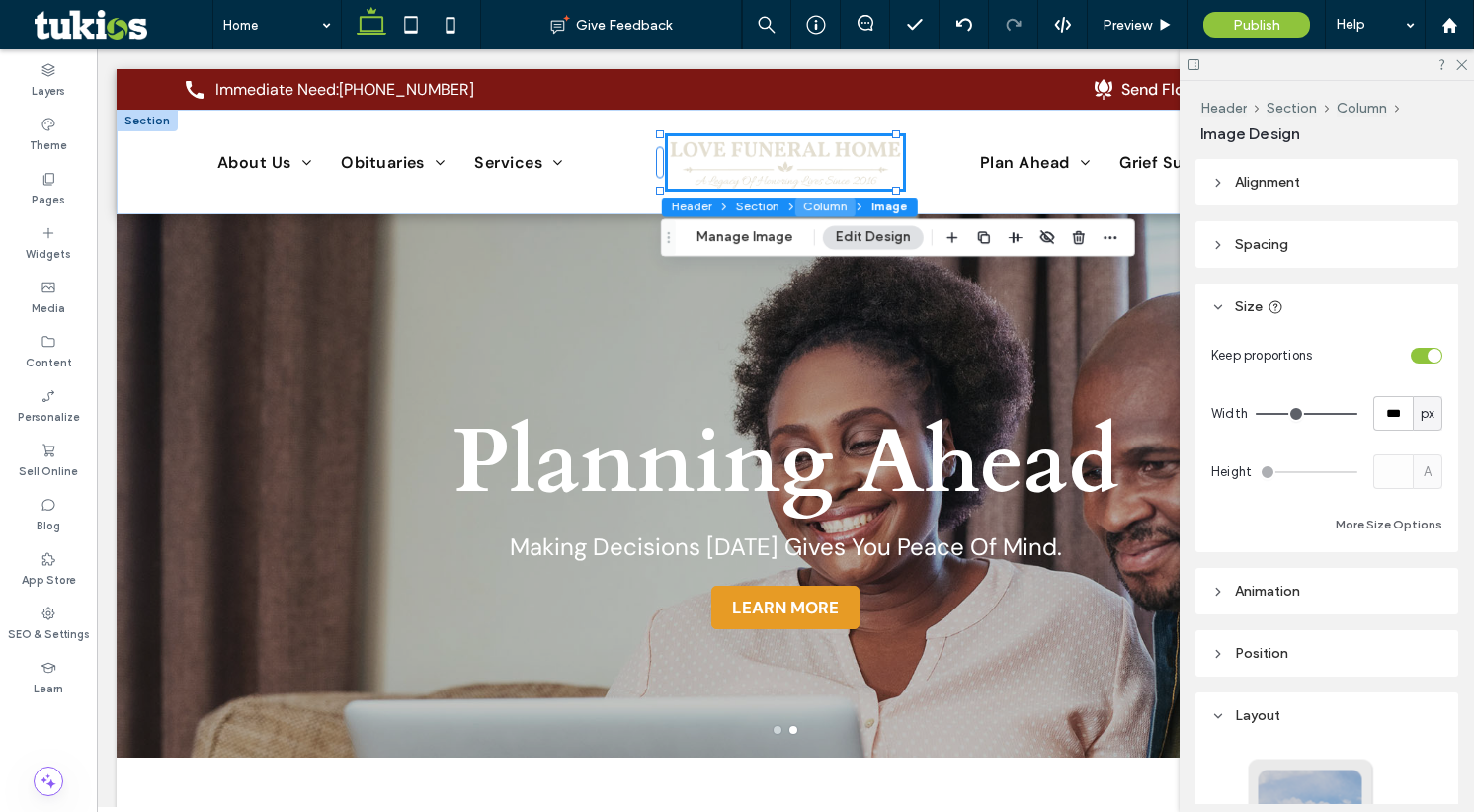 click on "Column" at bounding box center (825, 207) 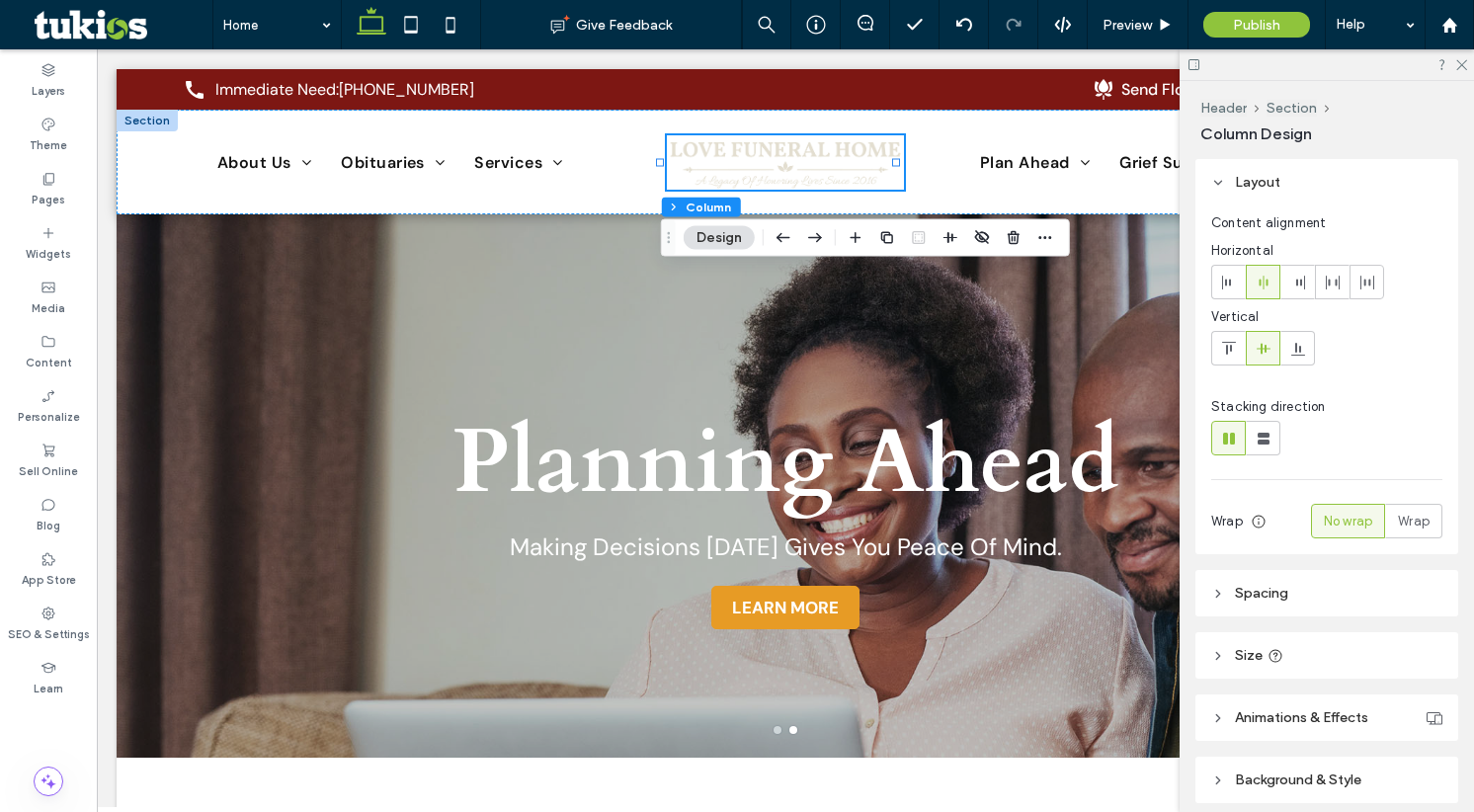 click on "Size" at bounding box center [1249, 655] 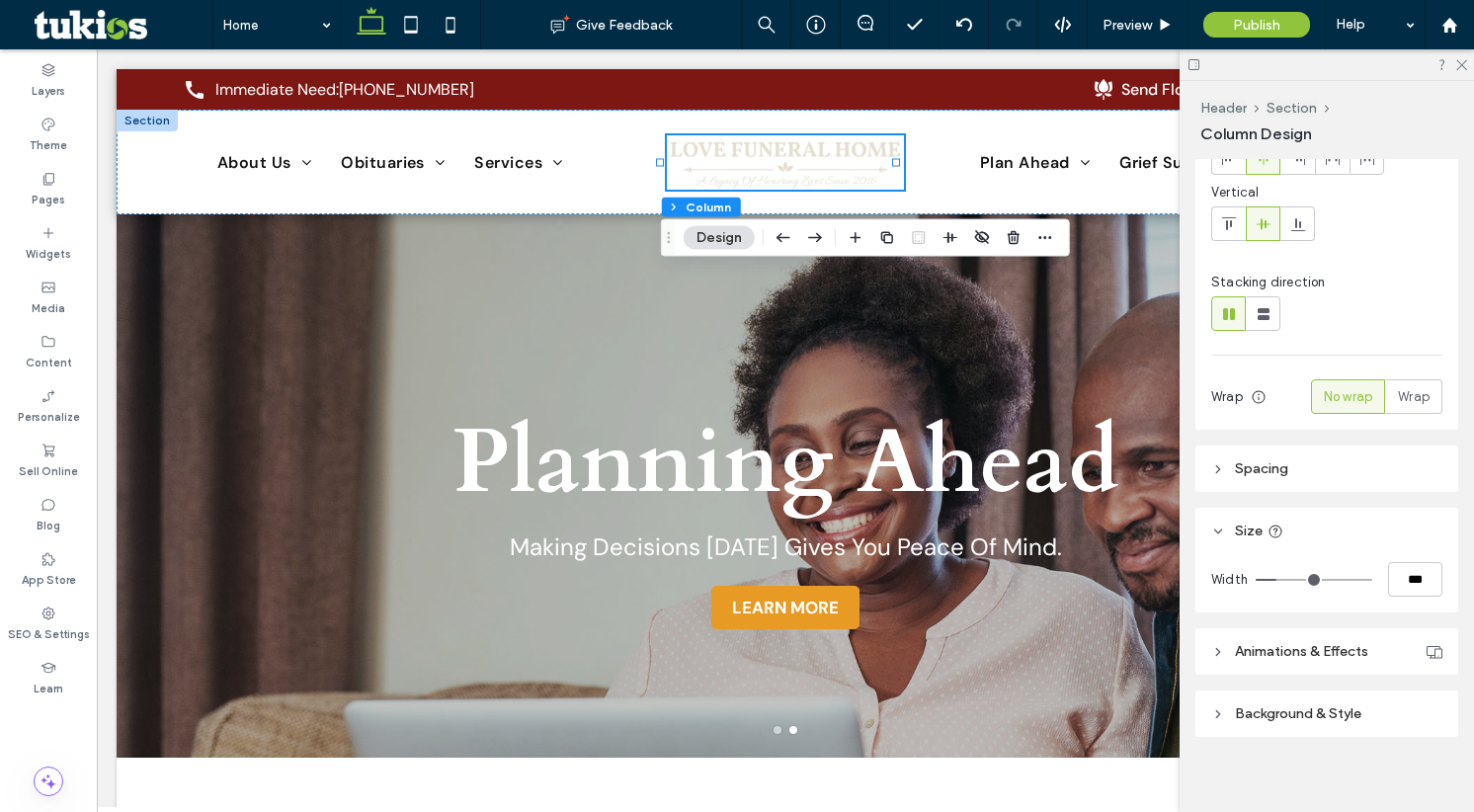 scroll, scrollTop: 136, scrollLeft: 0, axis: vertical 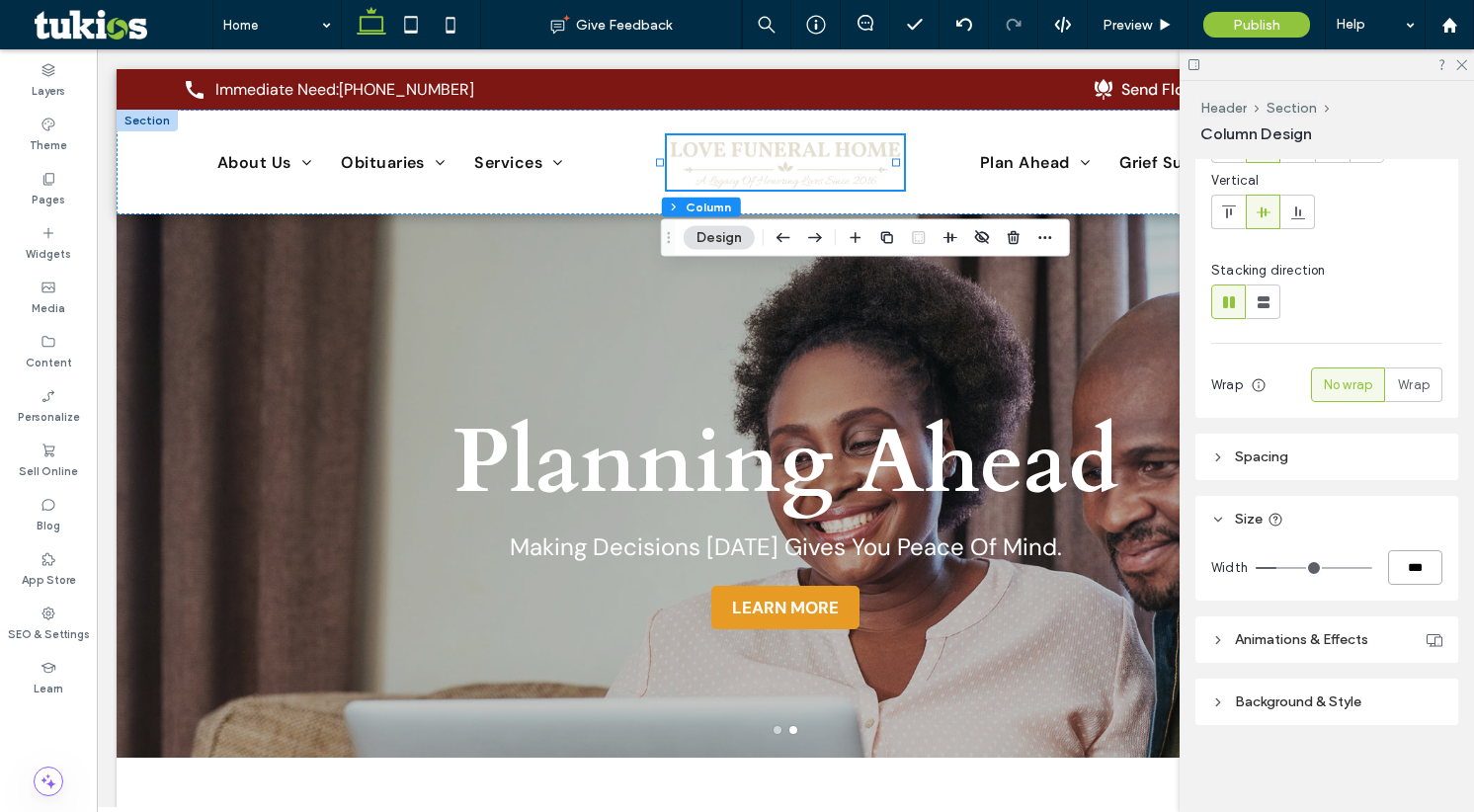 click on "***" at bounding box center (1415, 567) 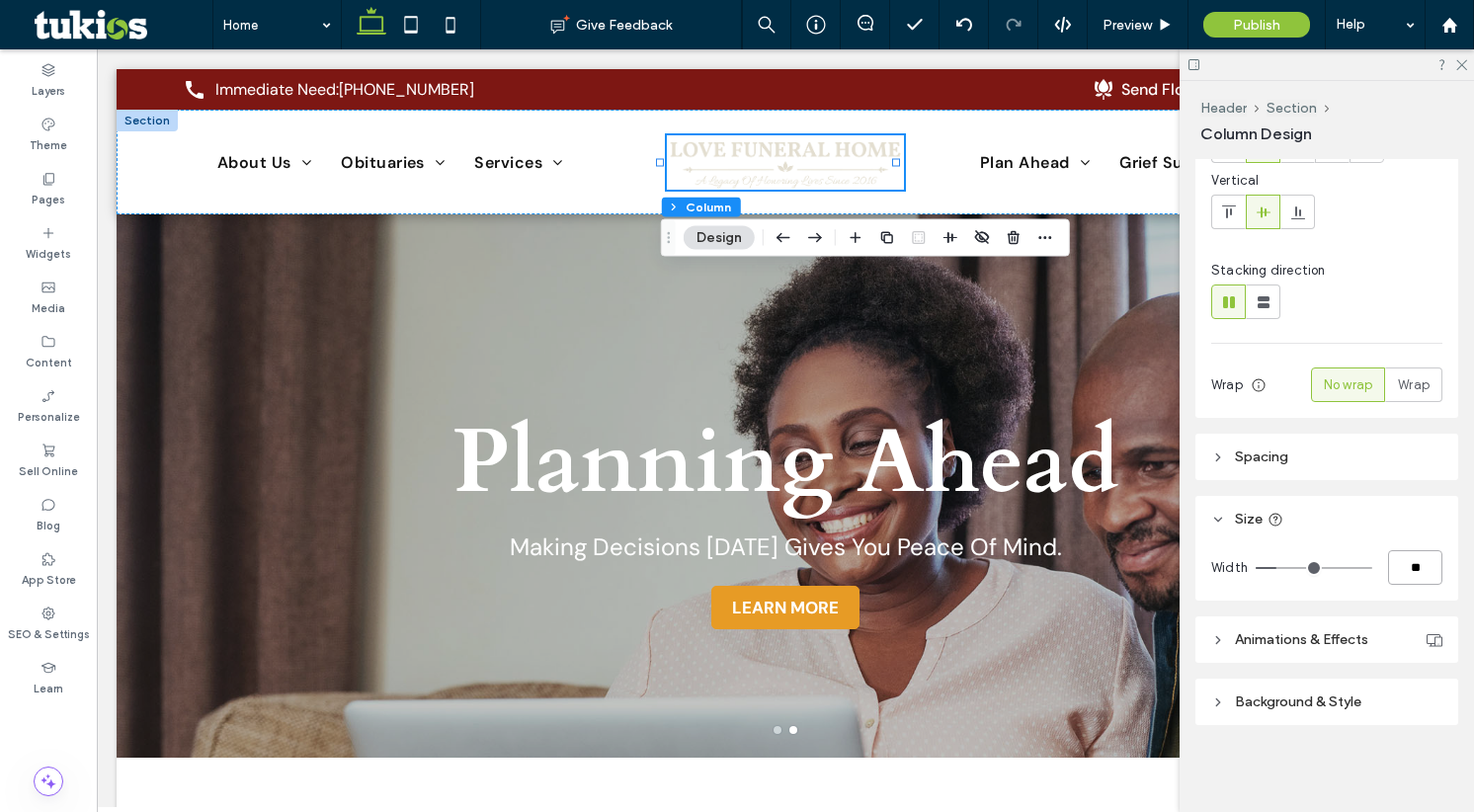 type on "**" 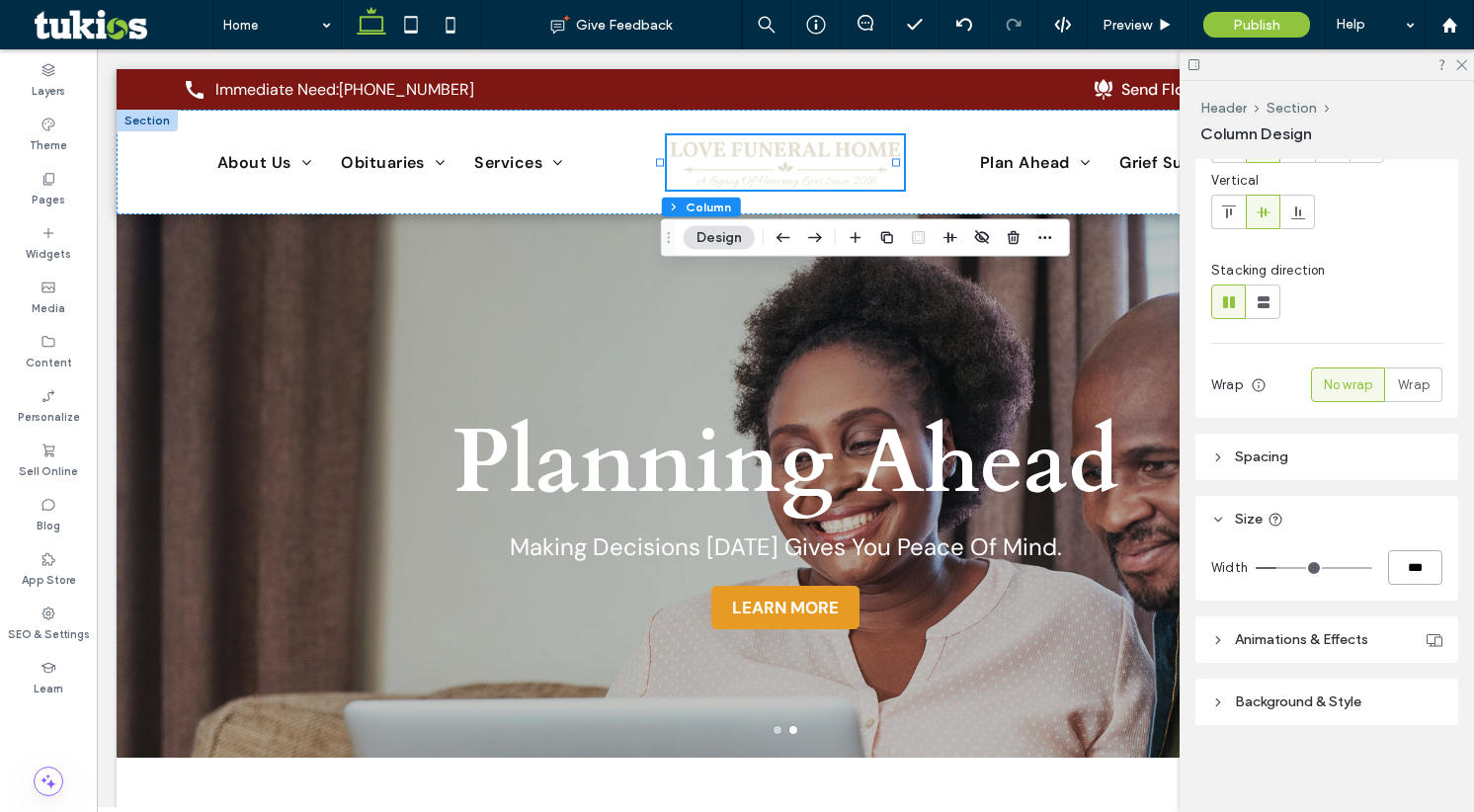 type on "**" 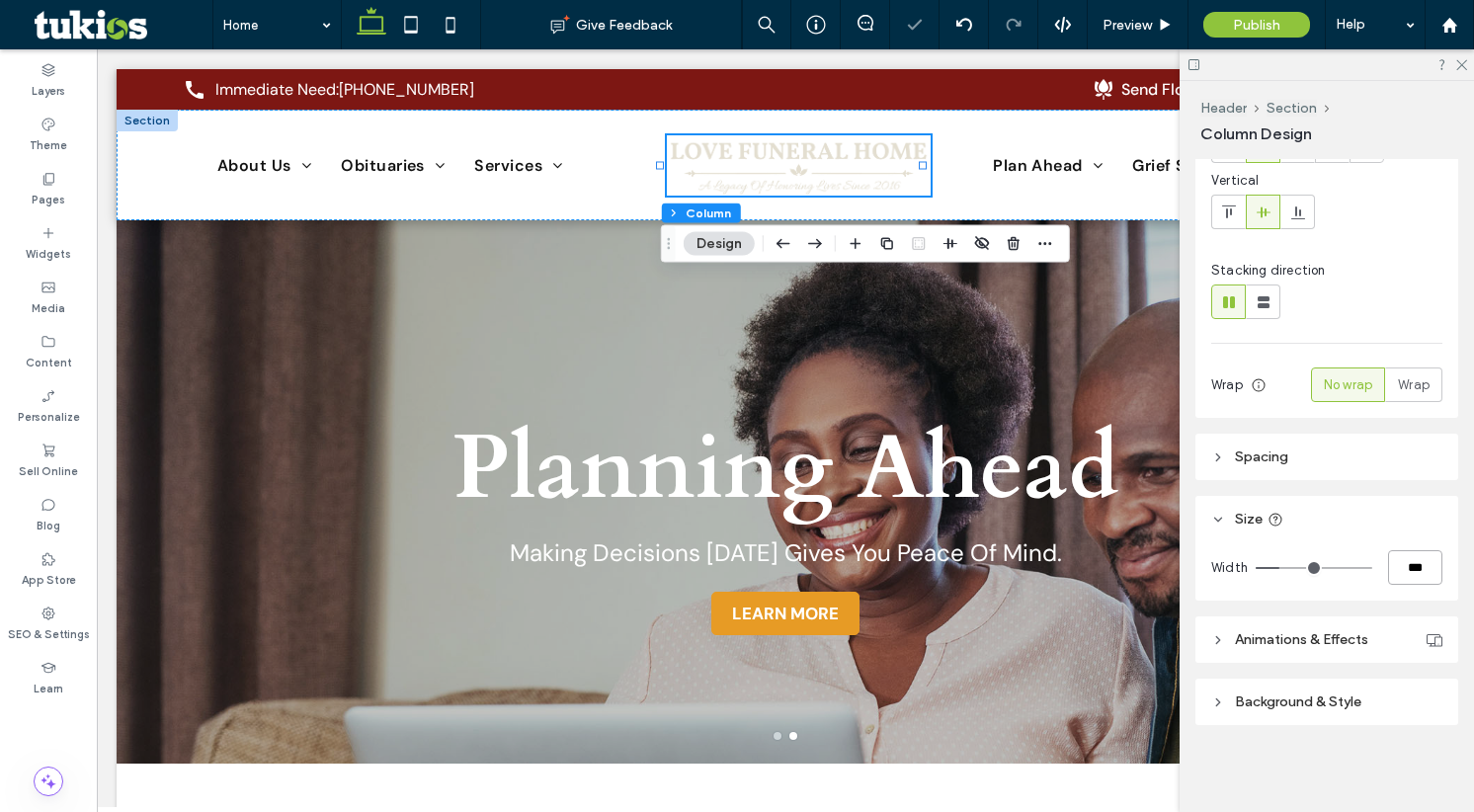 click on "***" at bounding box center [1415, 567] 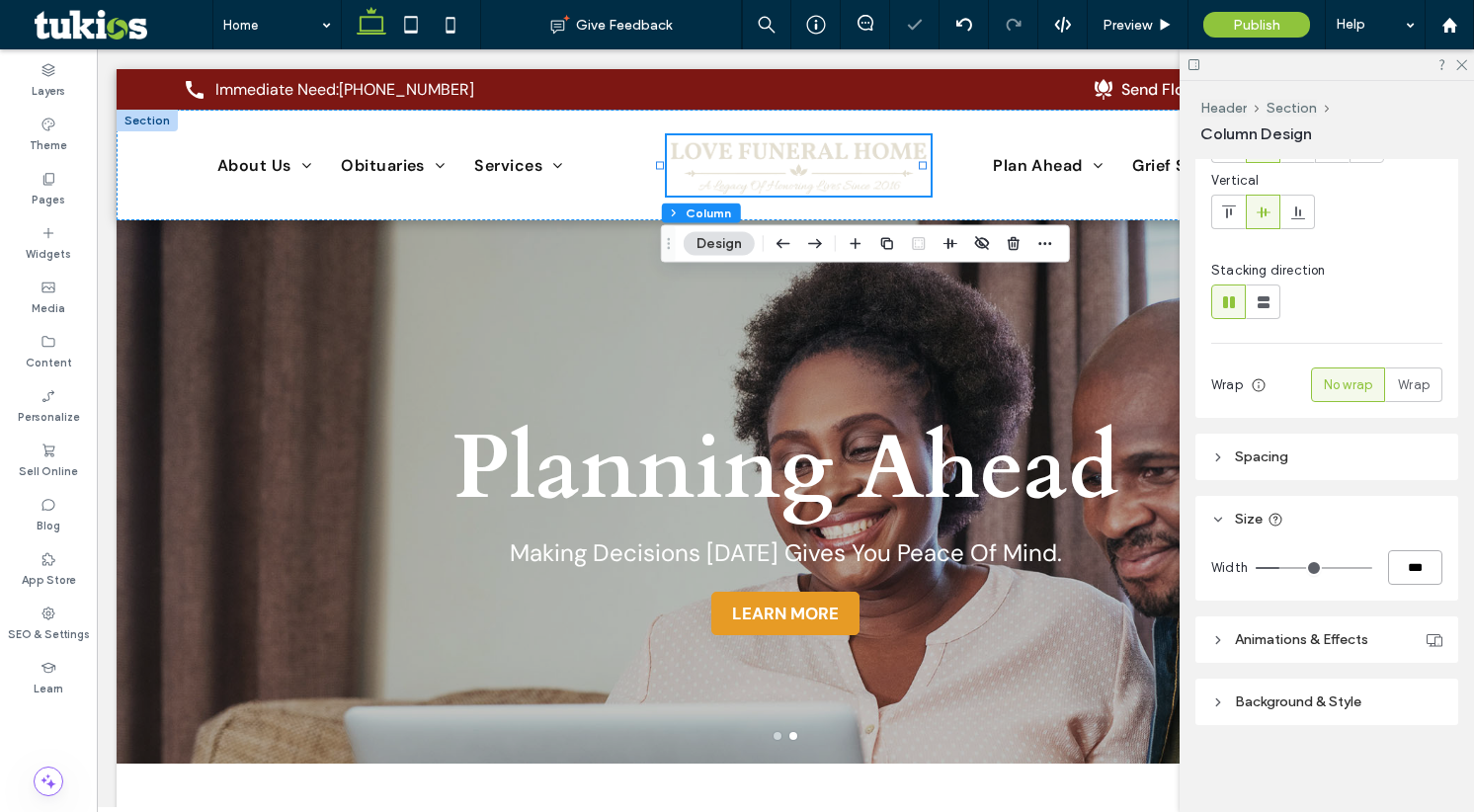 type on "***" 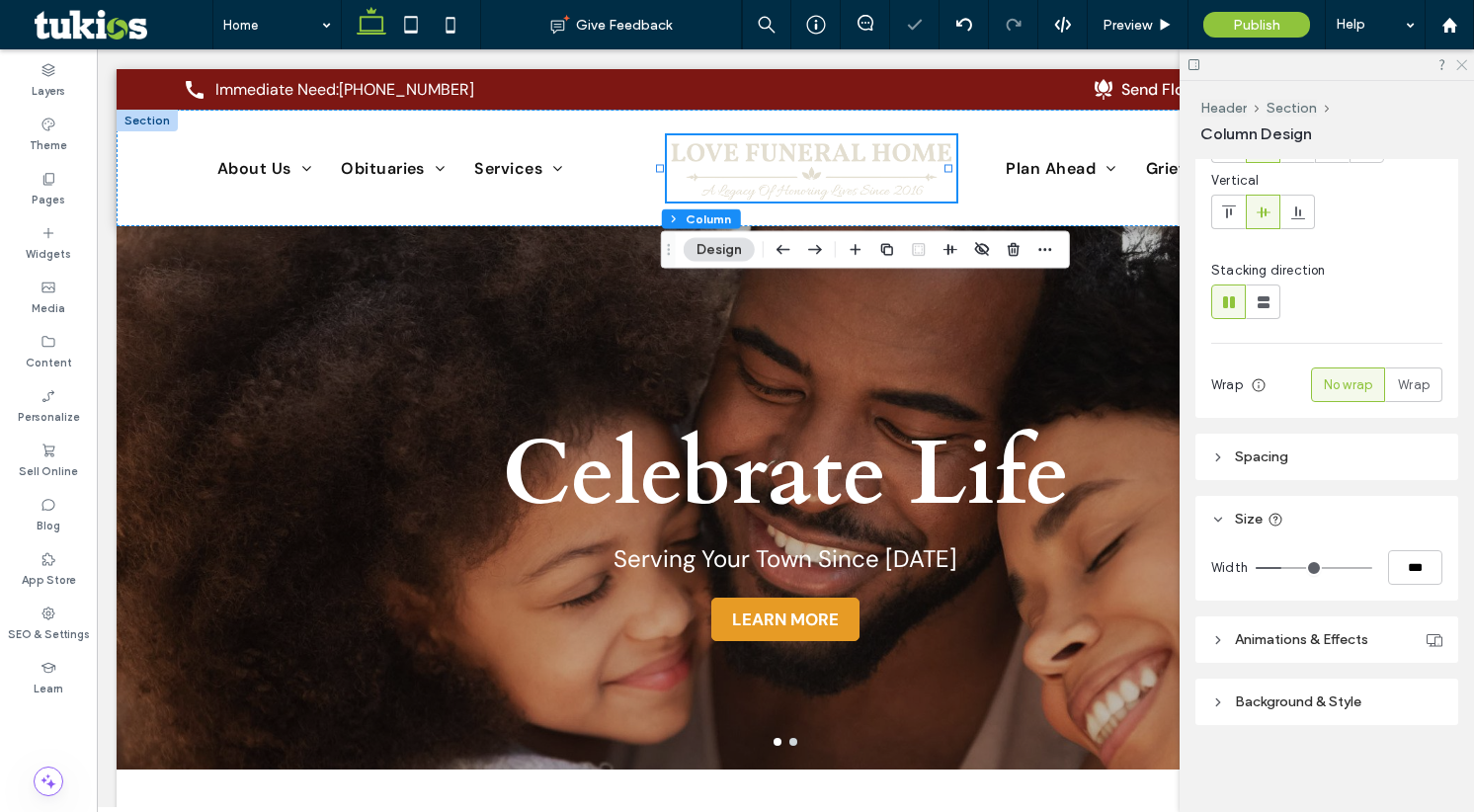 click 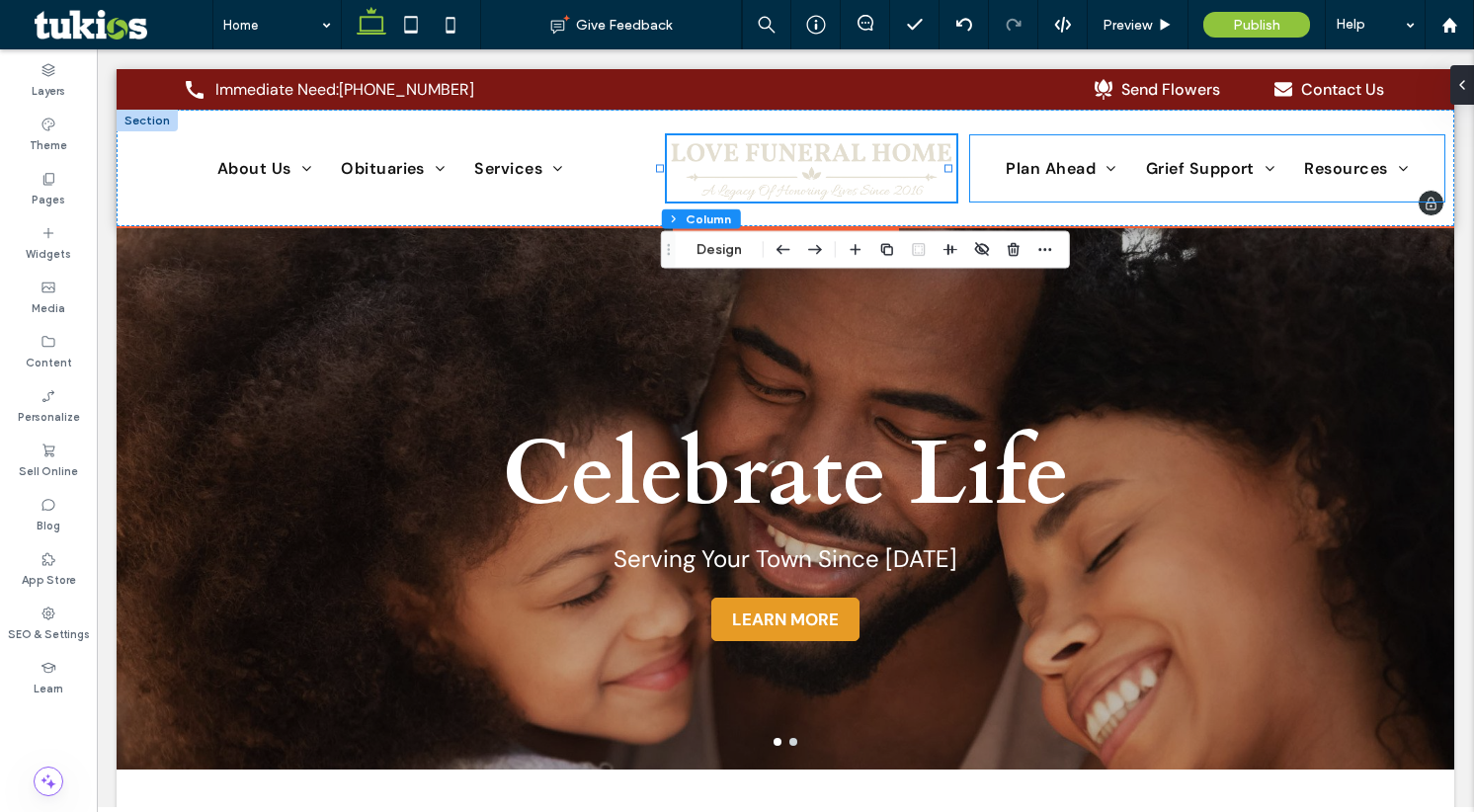 click on "Plan Ahead
Planning Ahead
Online Preplanning Form
Preplanning Checklist
Preplanning Resources
Talk of A Lifetime
Grief Support
The Grieving Process
Grief Resources
Children & Grief
Resources
Frequent Questions
Social Security Benefits
Funeral Etiquette
When Death Occurs
Death Away From Home" at bounding box center [1207, 168] 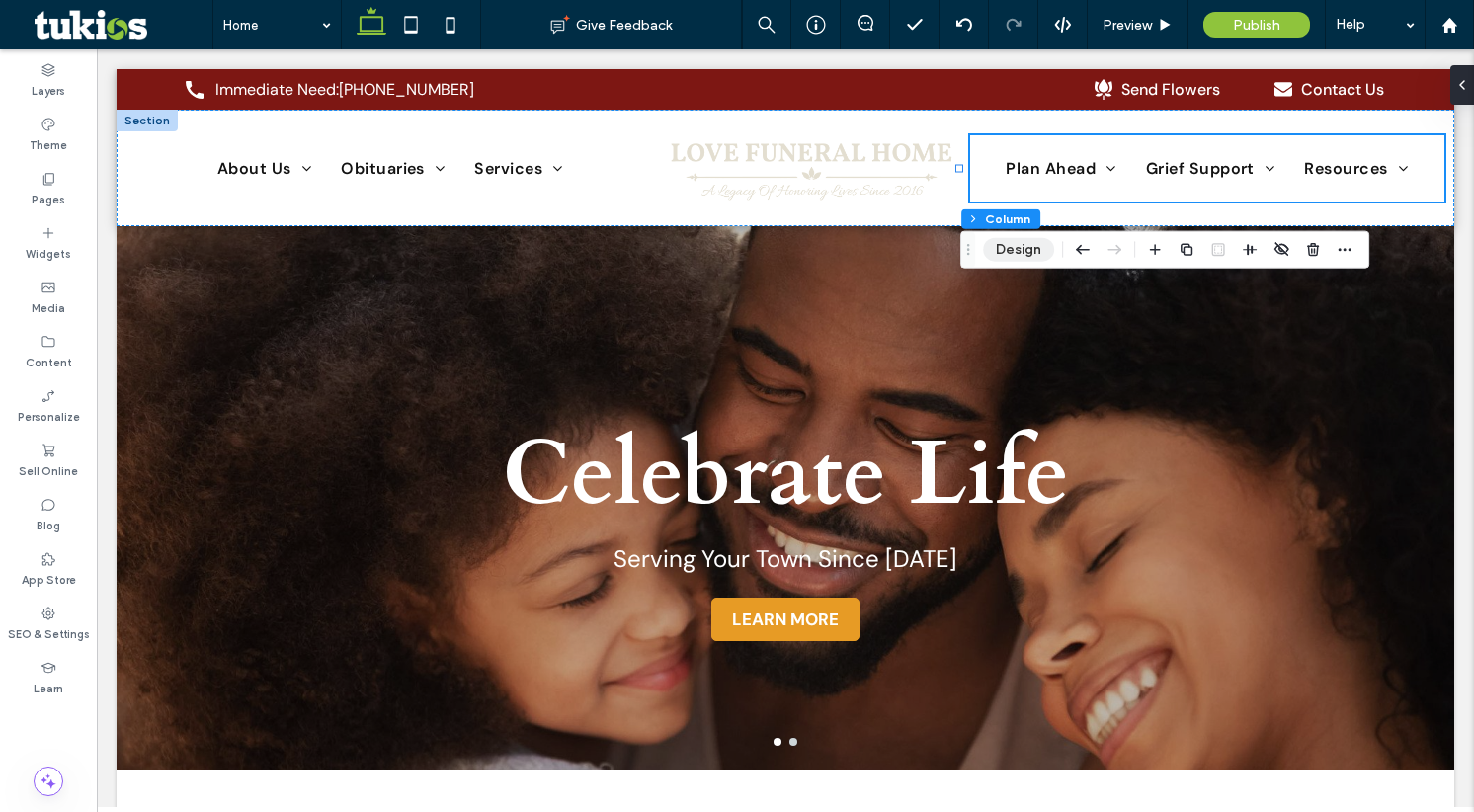 click on "Design" at bounding box center [1019, 250] 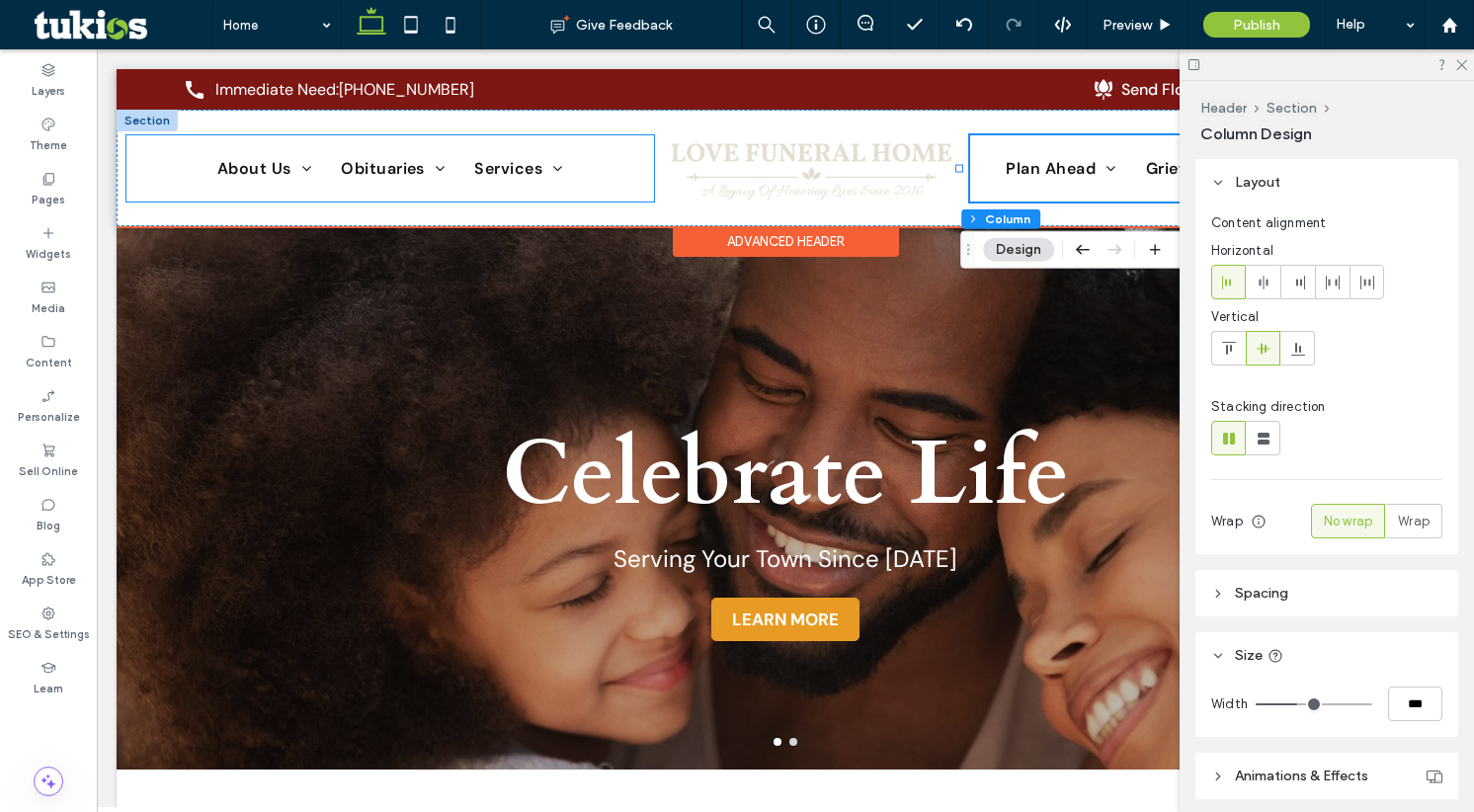 click on "About Us
About Us
Our Staff
Our Location
Testimonials
Why Choose Us
Contact Us
Obituaries
Obituaries
Send Flowers
Obituary Notifications
Services
Immediate Need
Services Overview
Traditional Services
Cremation Services
Personalization
Veteran Services" at bounding box center [390, 168] 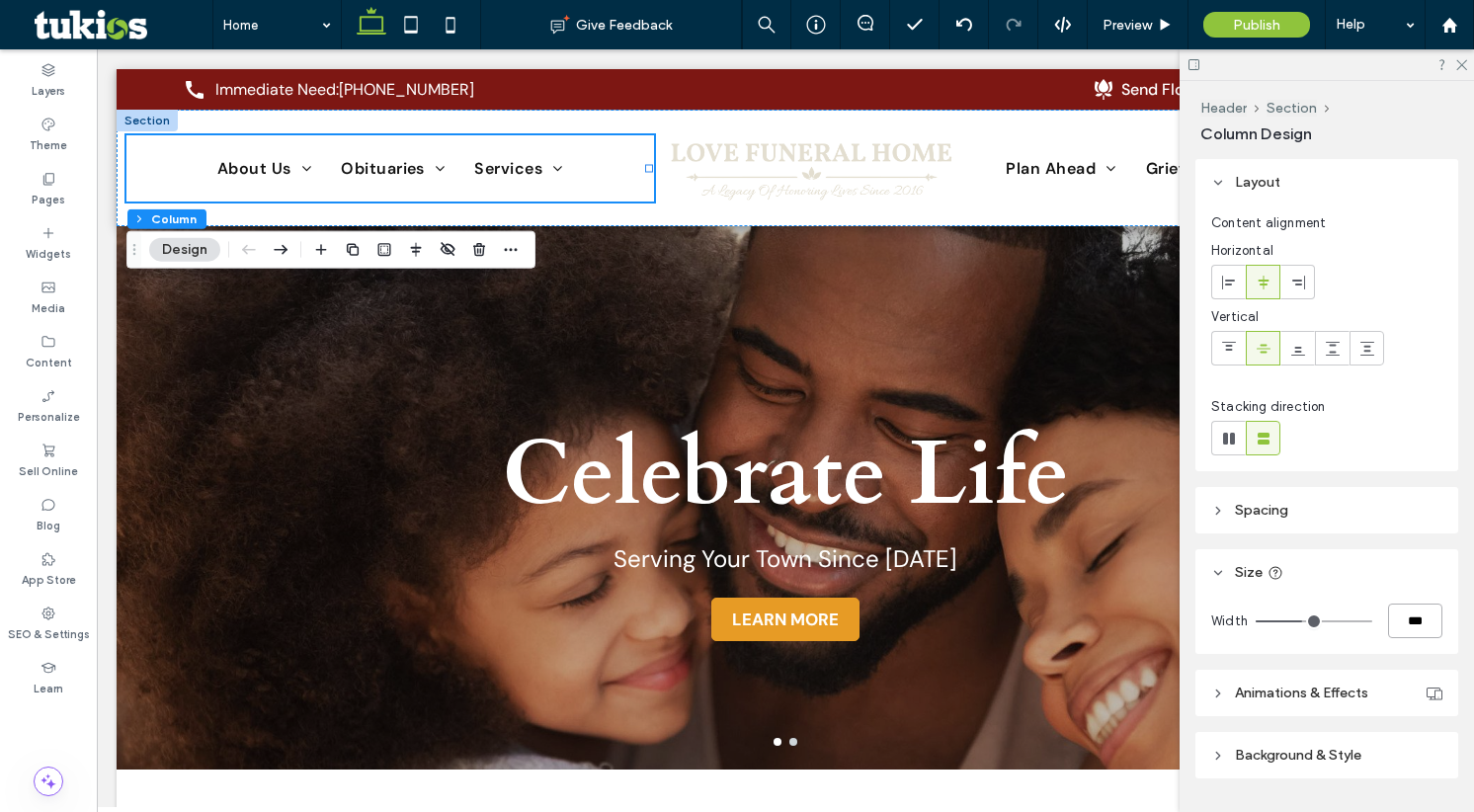 click on "***" at bounding box center [1415, 620] 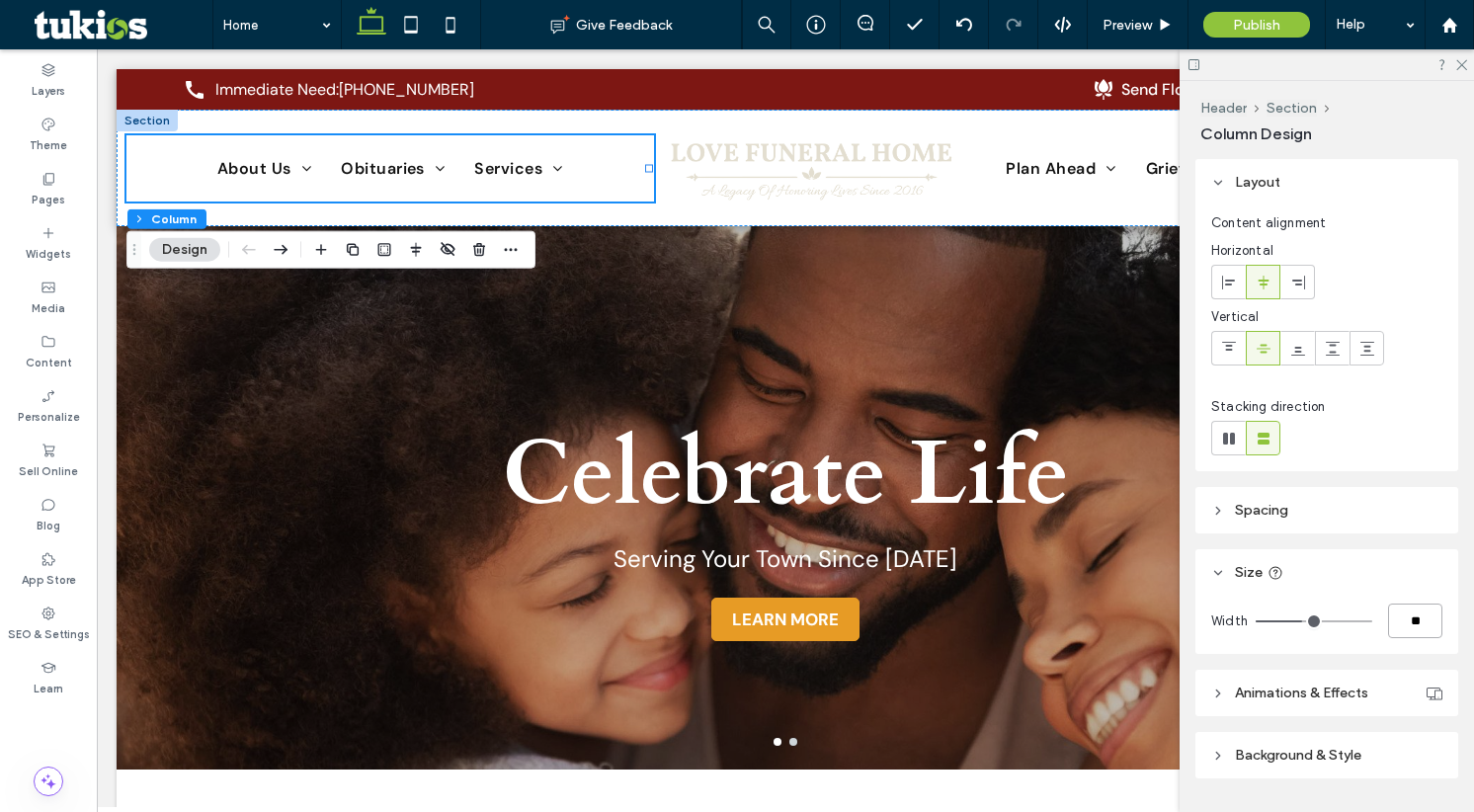 type on "**" 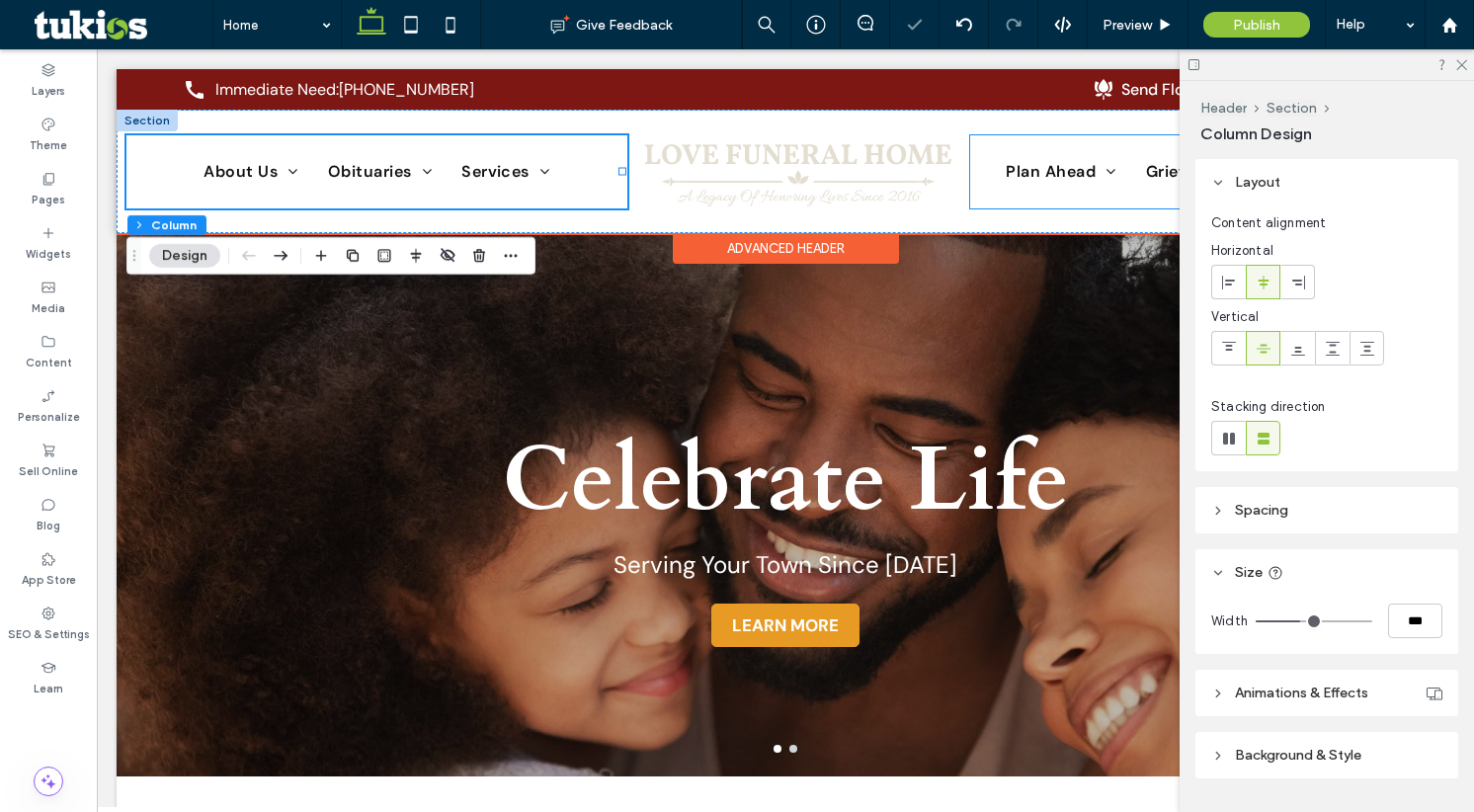 click on "Plan Ahead
Planning Ahead
Online Preplanning Form
Preplanning Checklist
Preplanning Resources
Talk of A Lifetime
Grief Support
The Grieving Process
Grief Resources
Children & Grief
Resources
Frequent Questions
Social Security Benefits
Funeral Etiquette
When Death Occurs
Death Away From Home" at bounding box center (1207, 172) 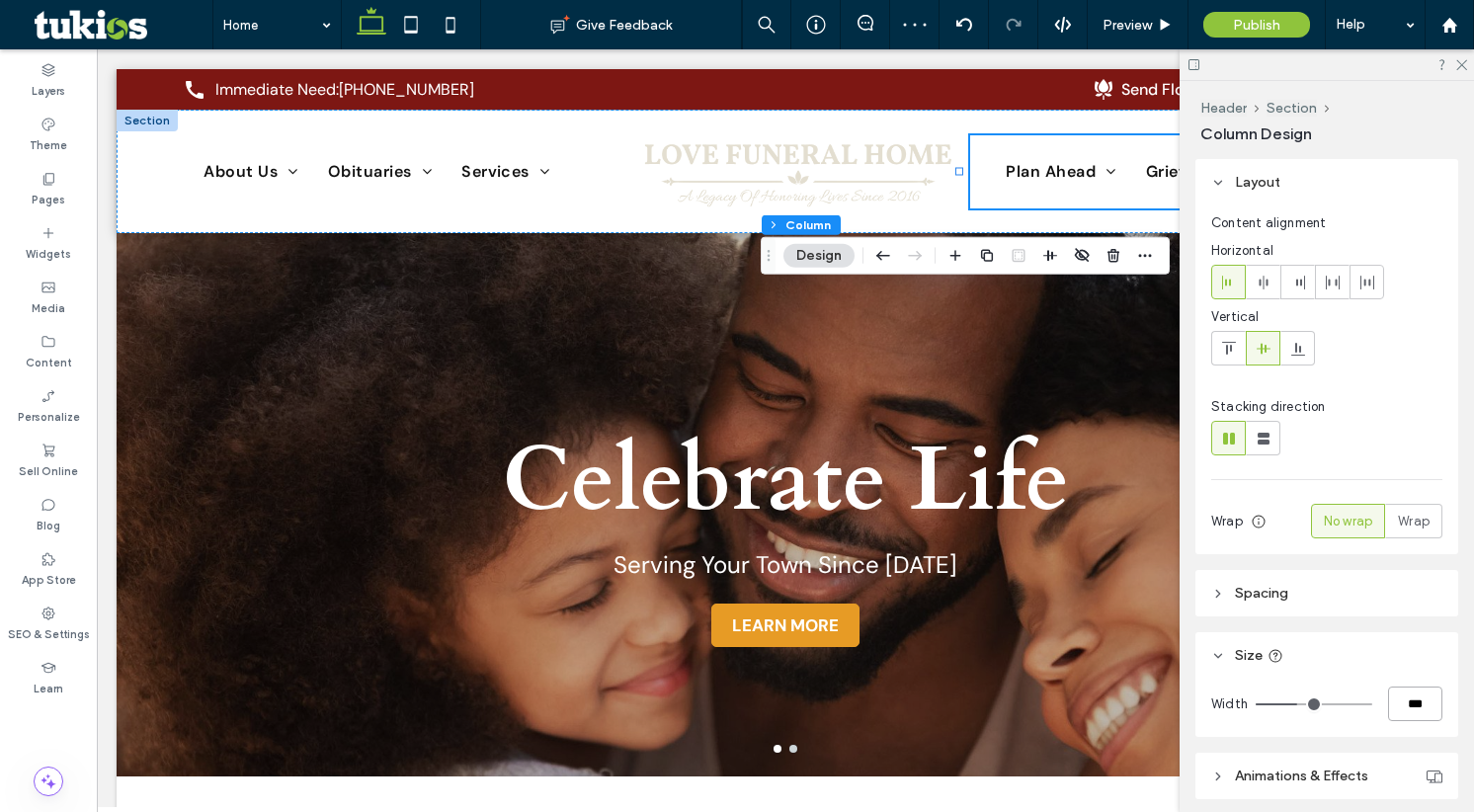 click on "***" at bounding box center (1415, 703) 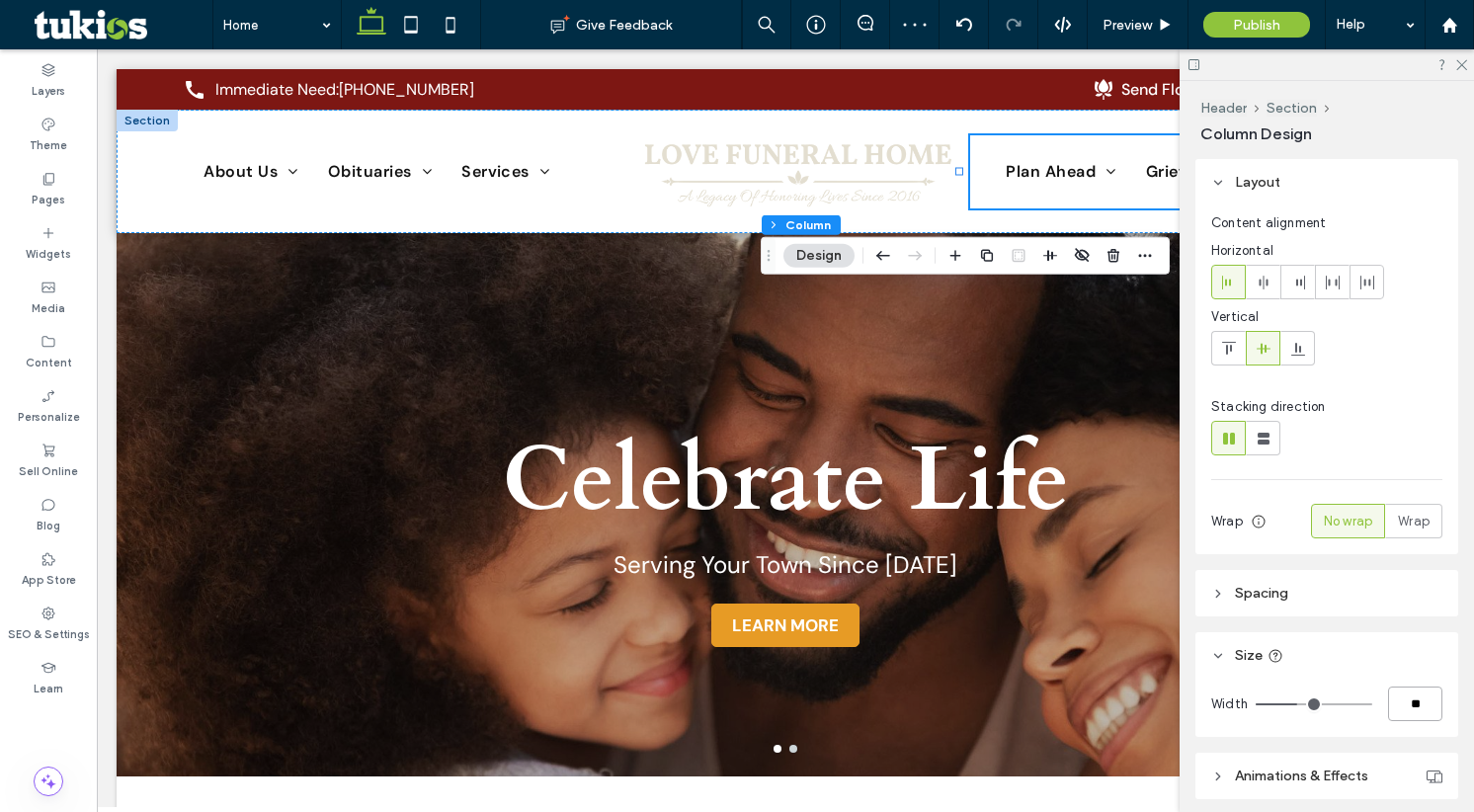 type on "**" 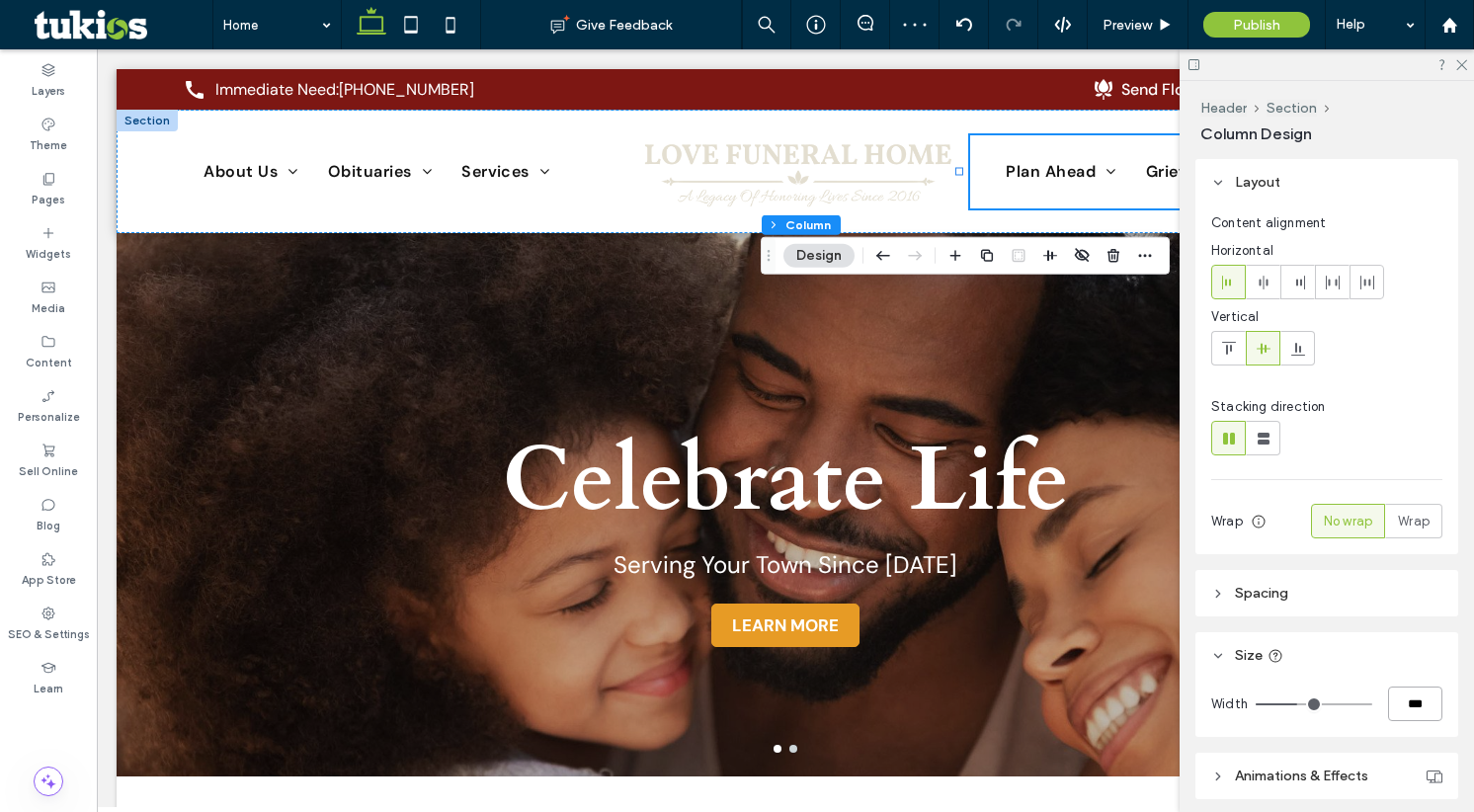 type on "**" 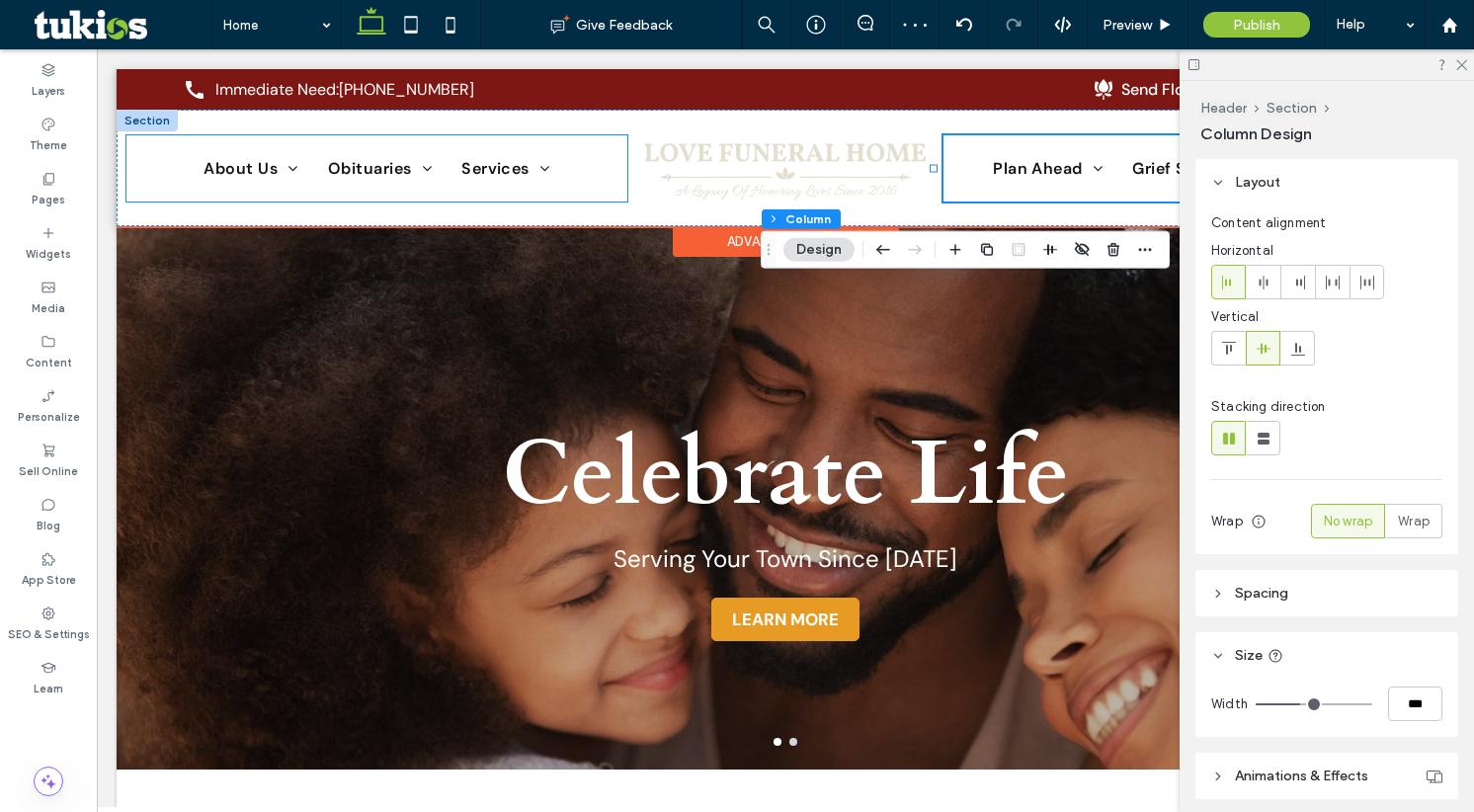click on "About Us
About Us
Our Staff
Our Location
Testimonials
Why Choose Us
Contact Us
Obituaries
Obituaries
Send Flowers
Obituary Notifications
Services
Immediate Need
Services Overview
Traditional Services
Cremation Services
Personalization
Veteran Services" at bounding box center (376, 168) 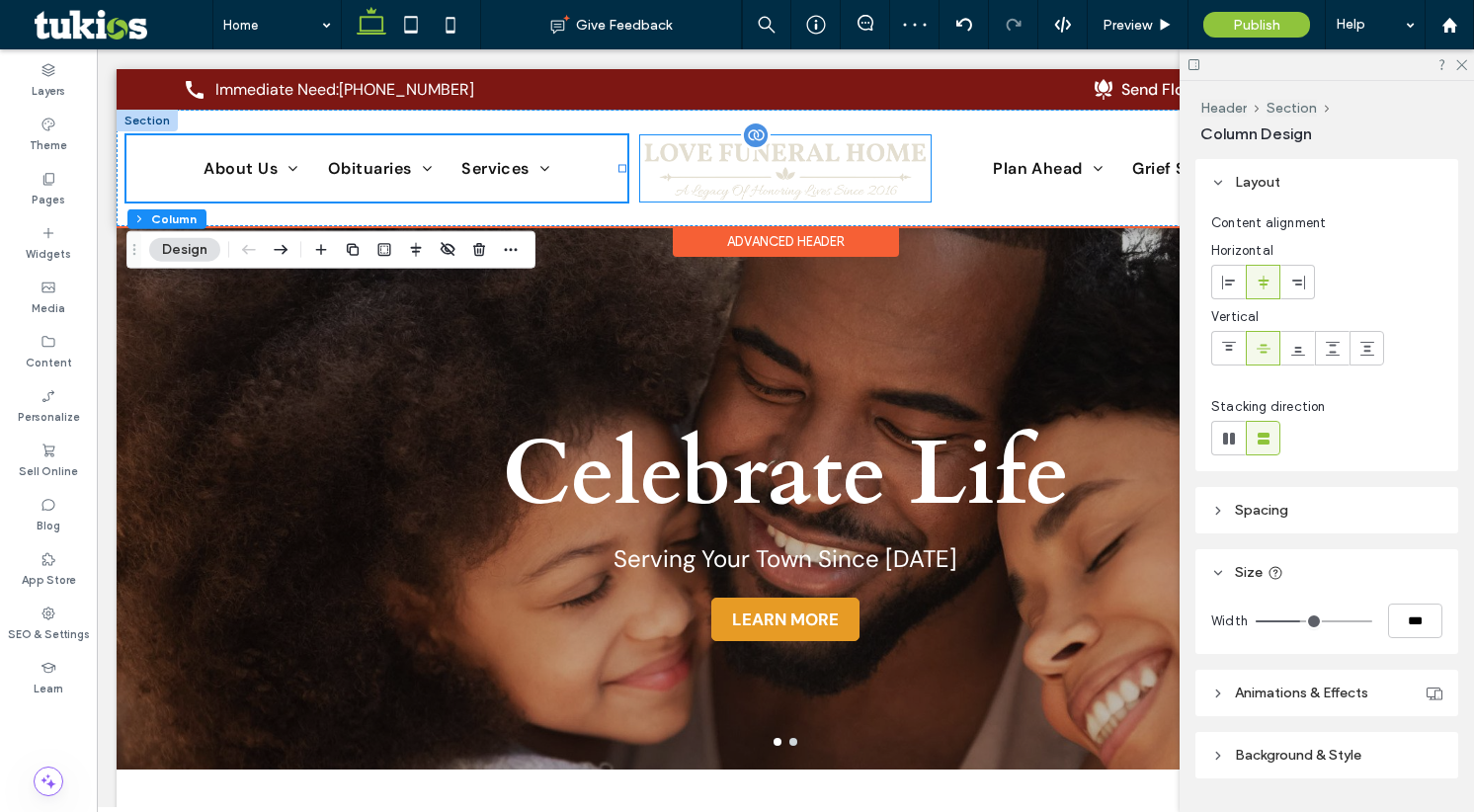 click at bounding box center [784, 168] 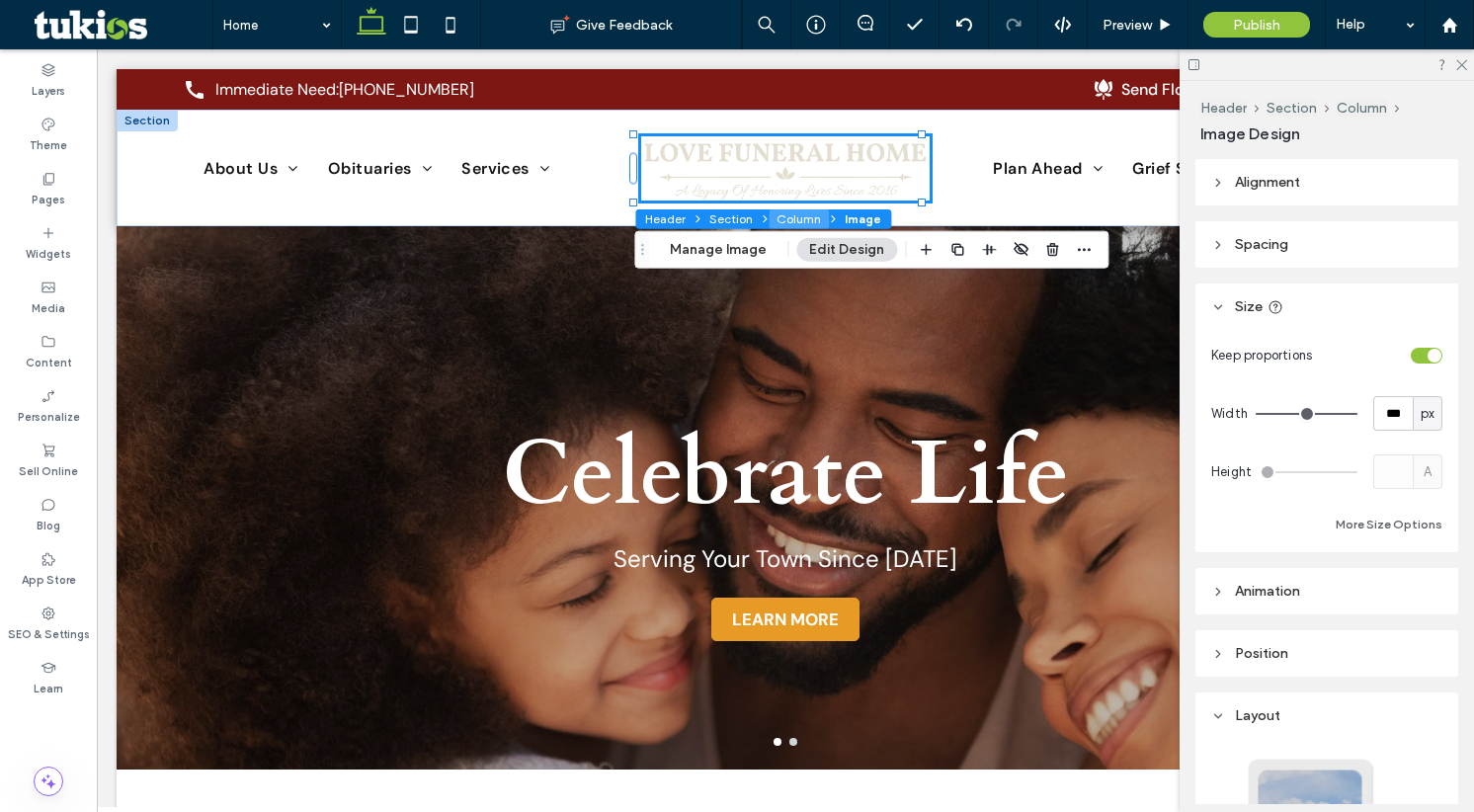 click on "Column" at bounding box center [798, 219] 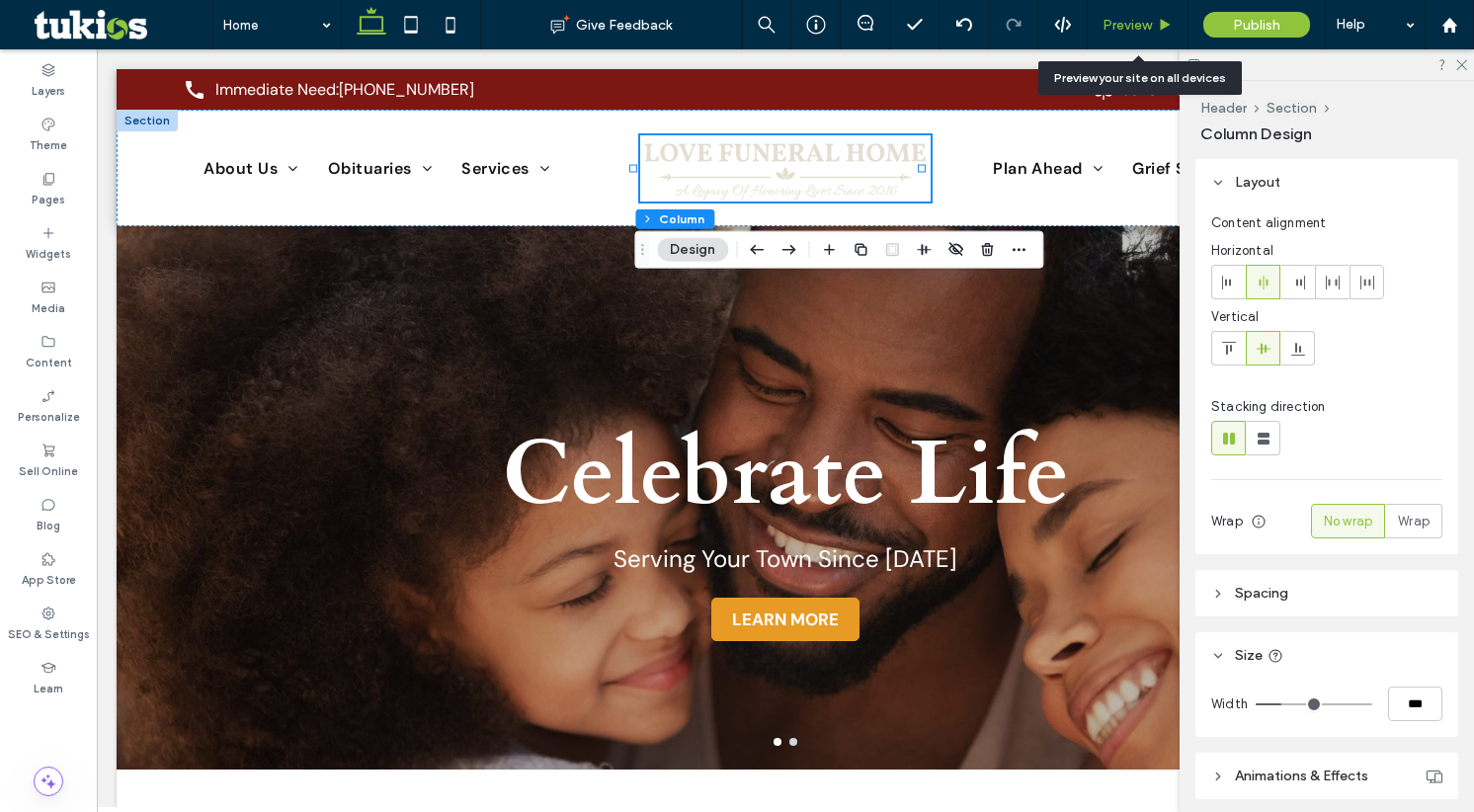 click on "Preview" at bounding box center (1127, 25) 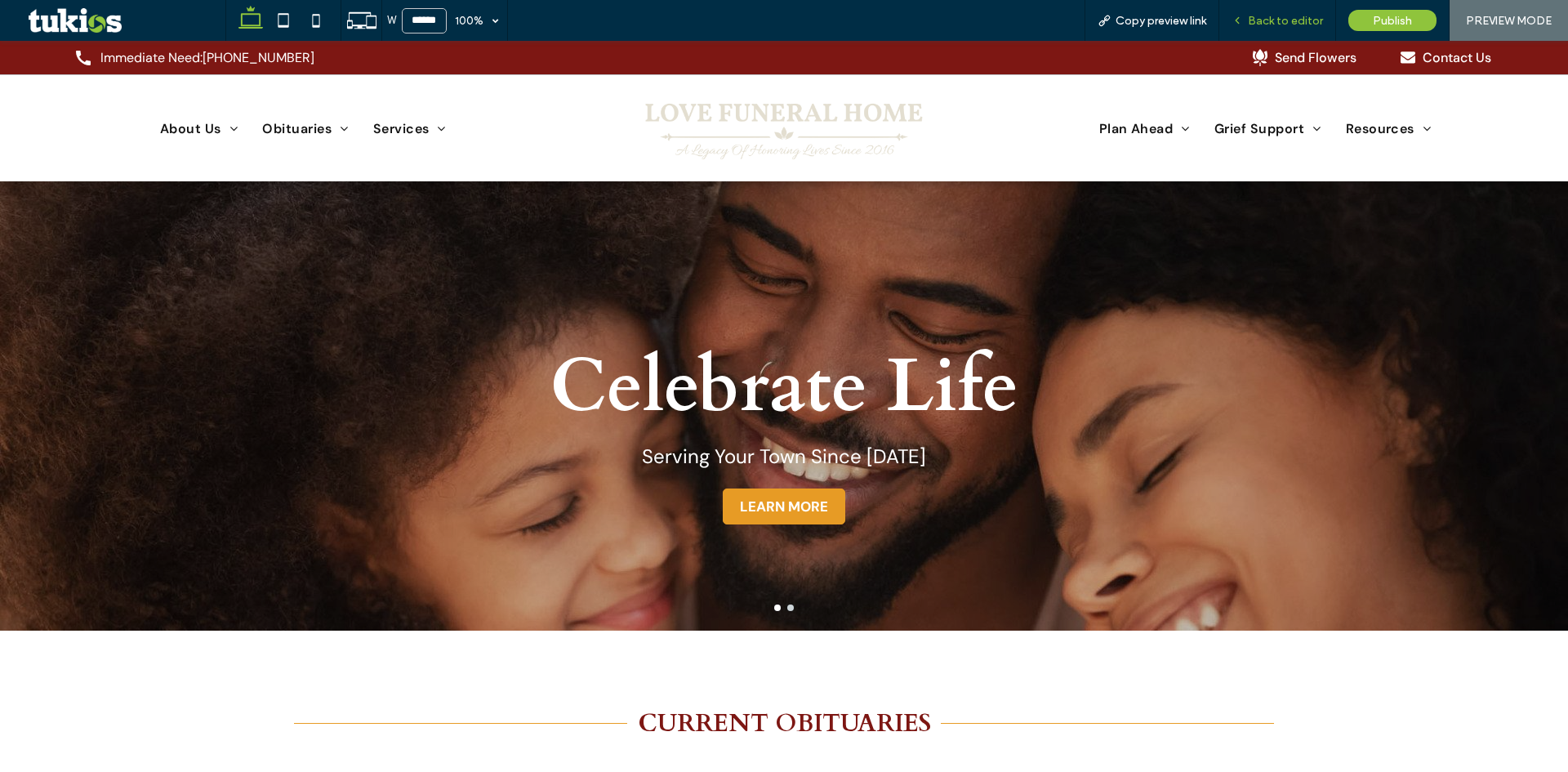 click on "Back to editor" at bounding box center (1285, 20) 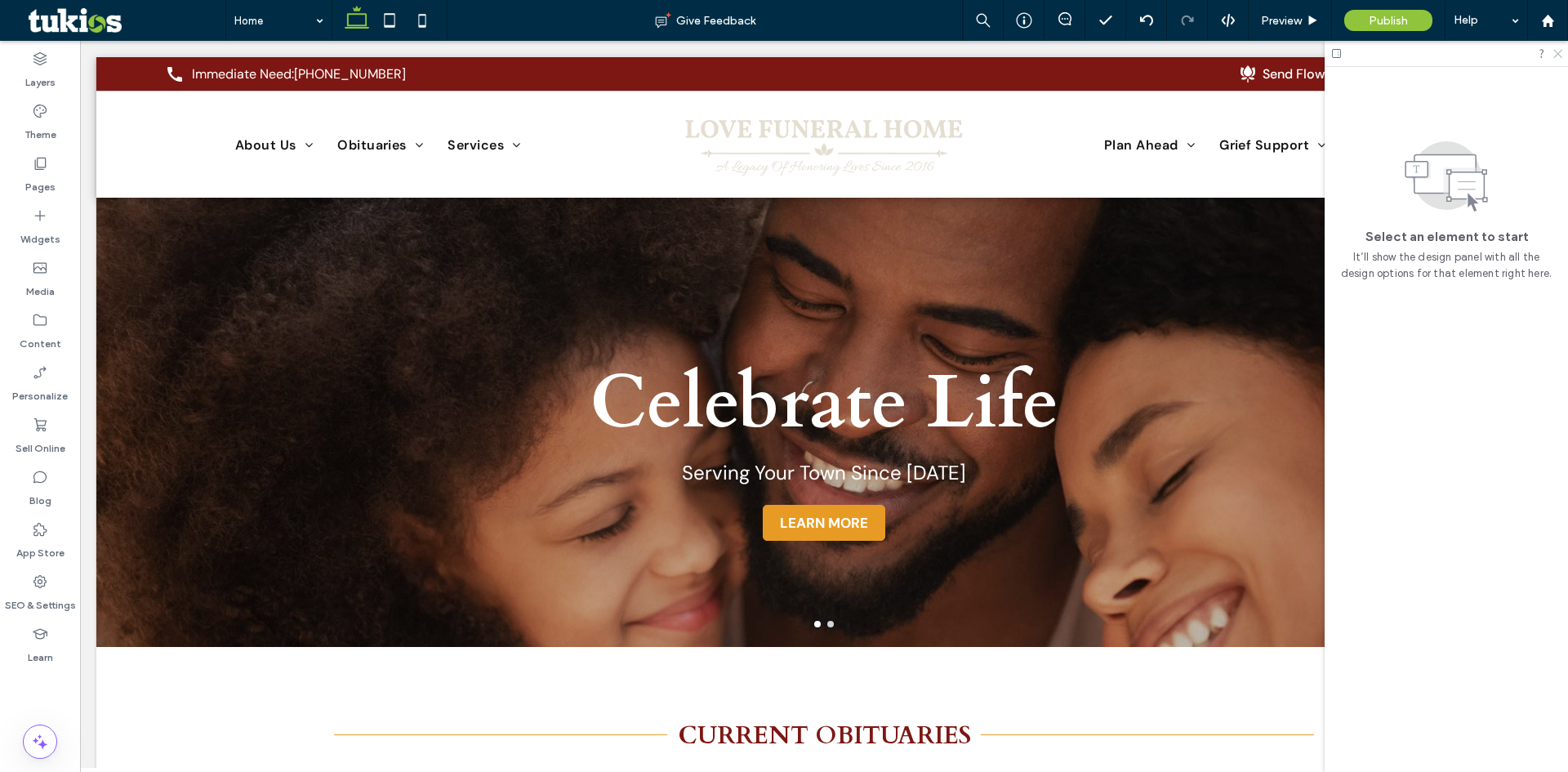 click 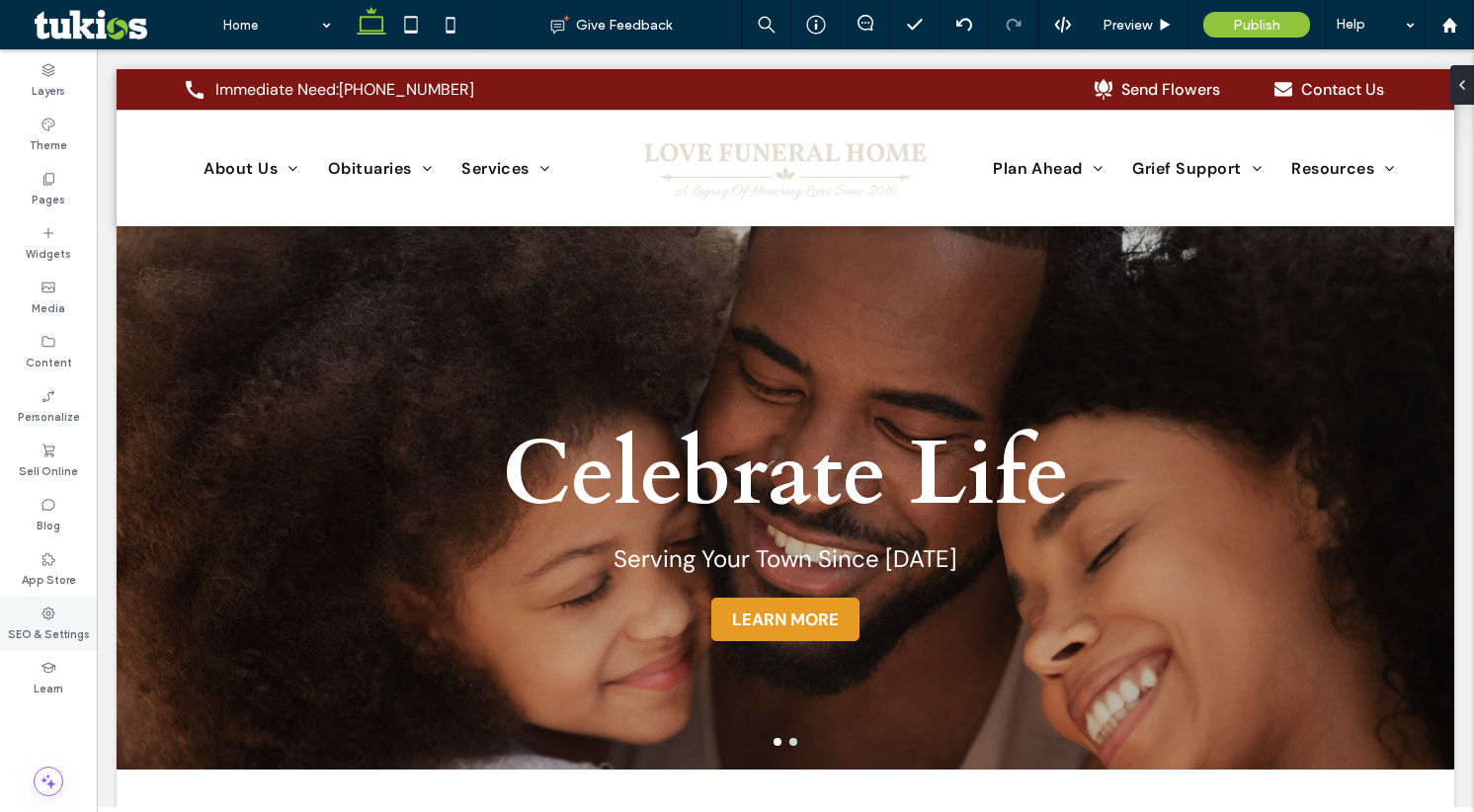 click on "SEO & Settings" at bounding box center (48, 632) 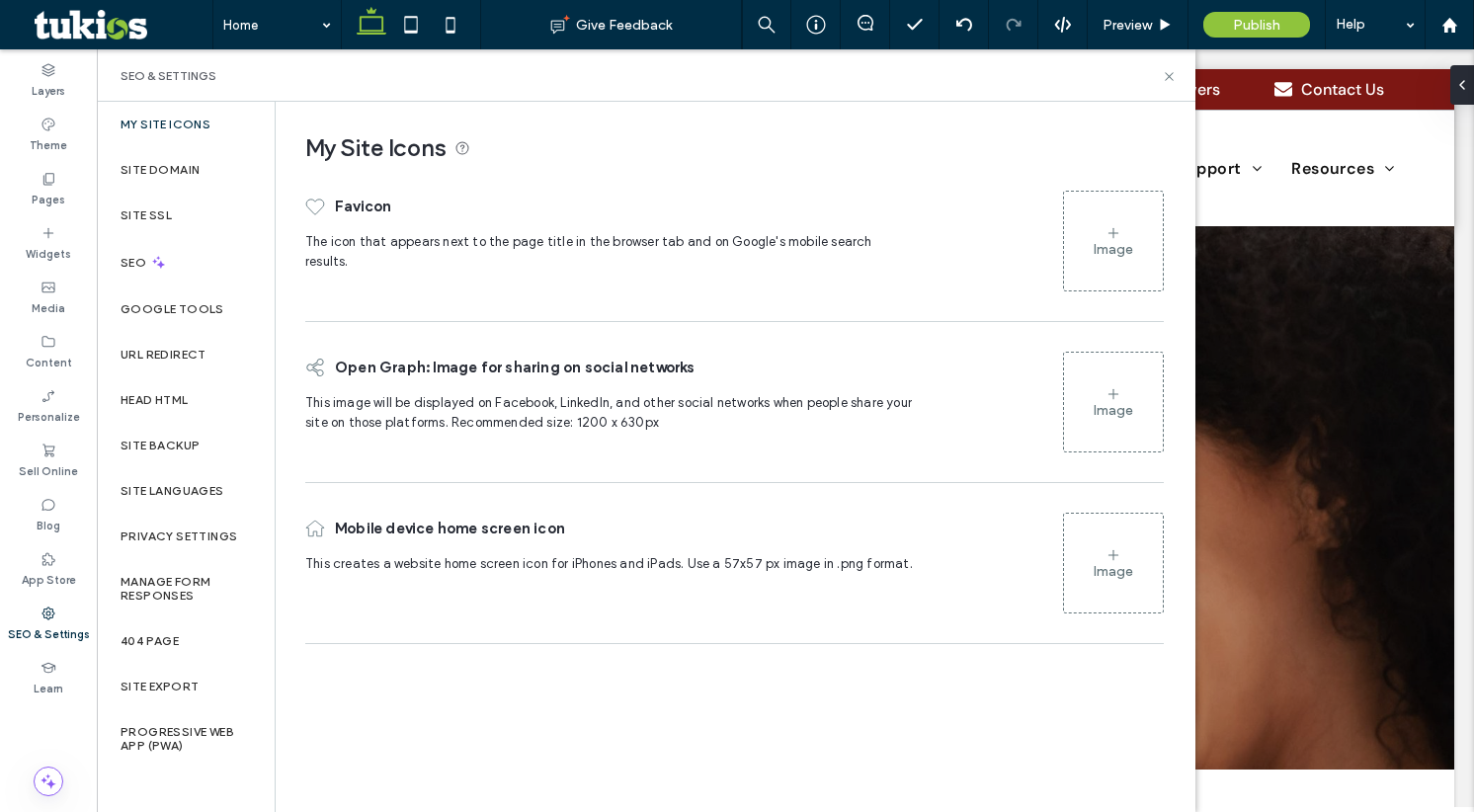 click on "Image" at bounding box center (1113, 241) 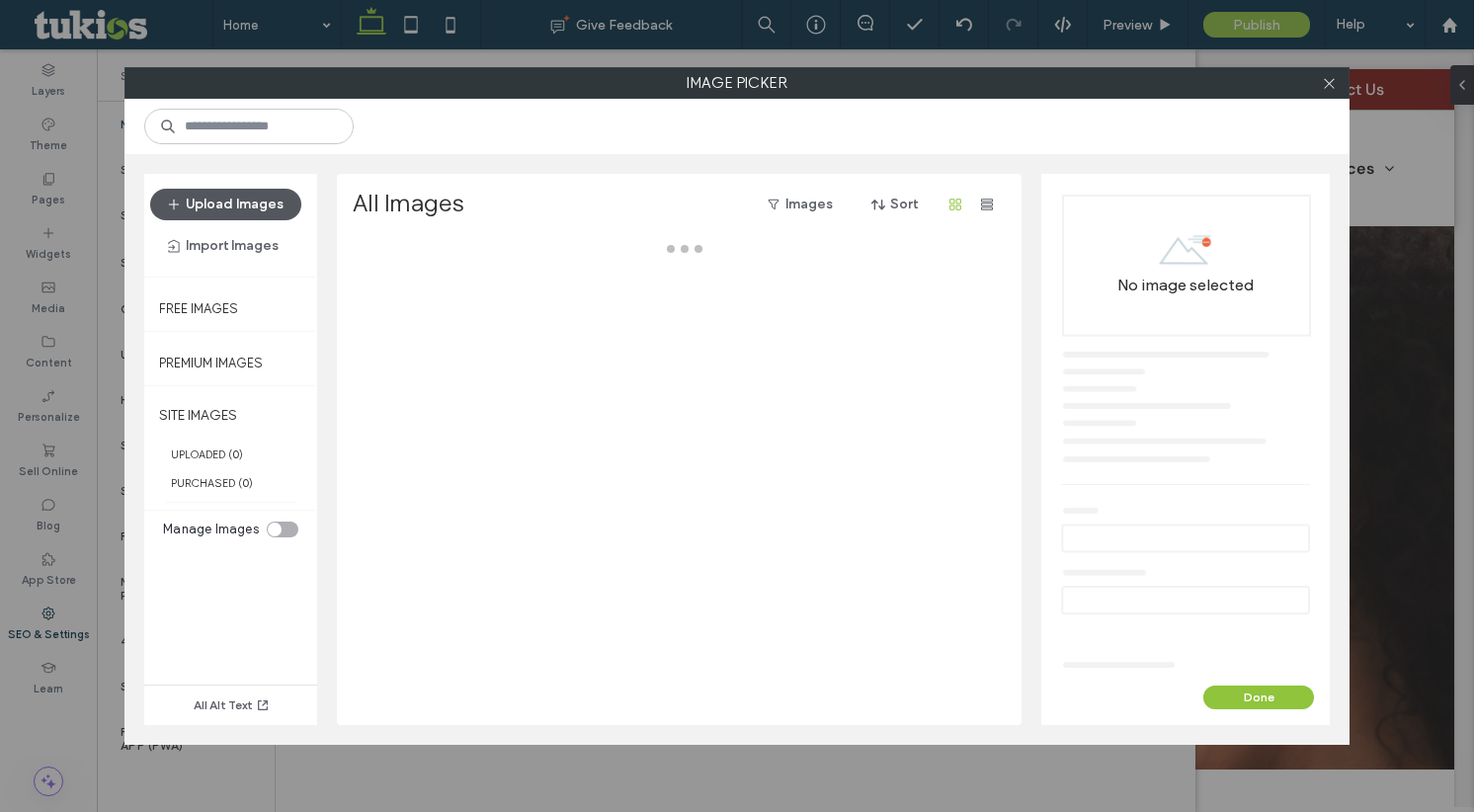 click on "Upload Images" at bounding box center (225, 204) 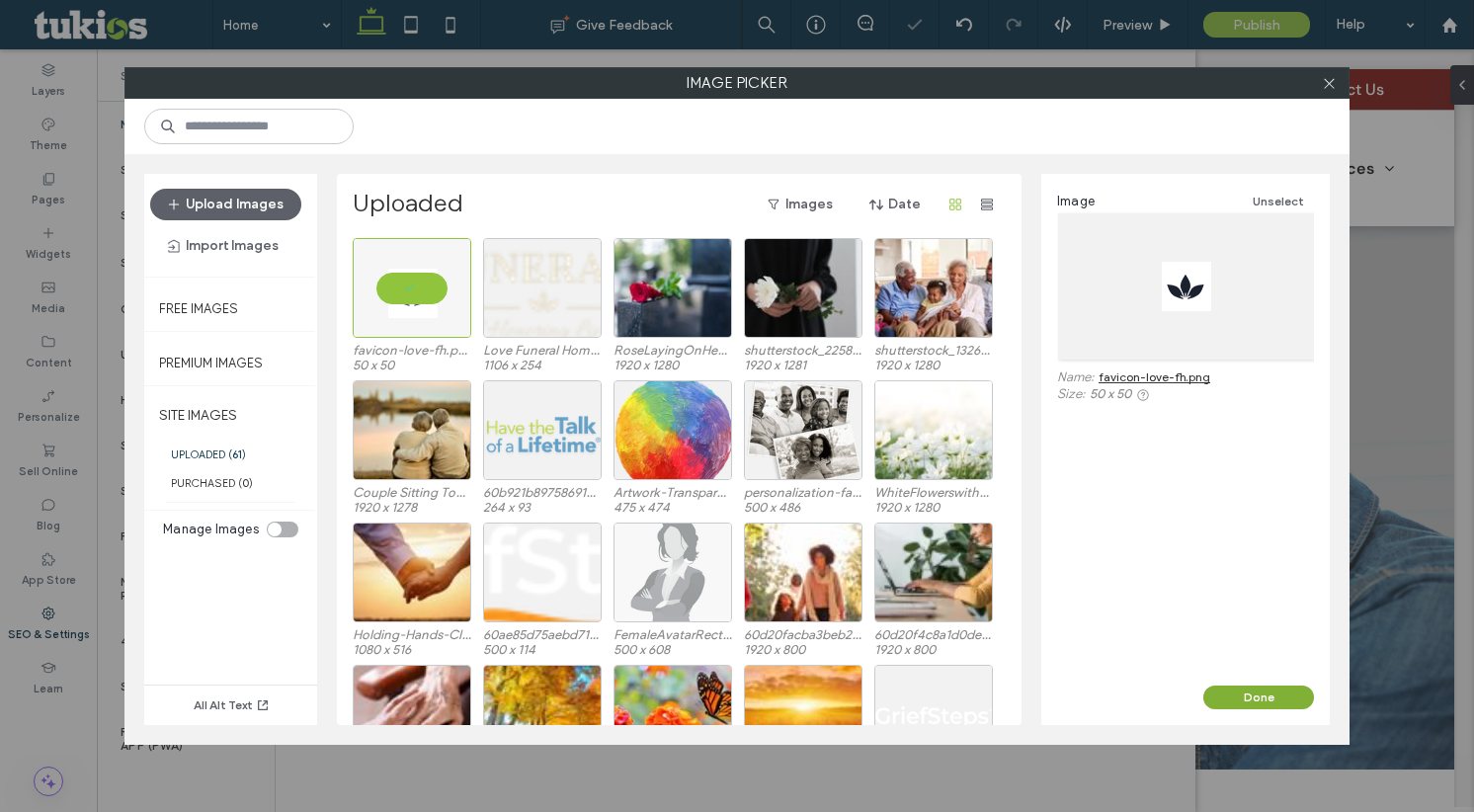click on "Done" at bounding box center (1259, 697) 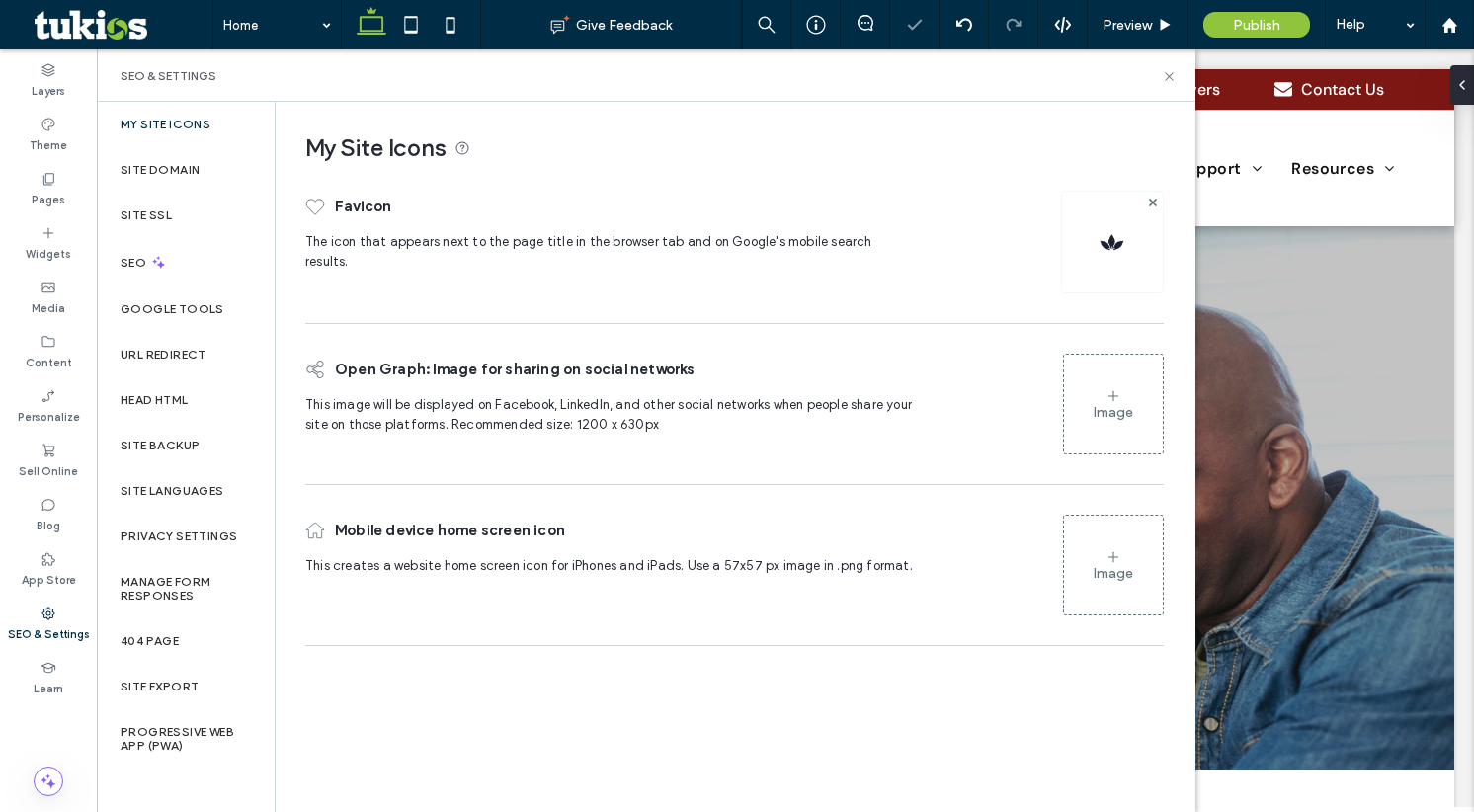 click on "Image" at bounding box center [1113, 404] 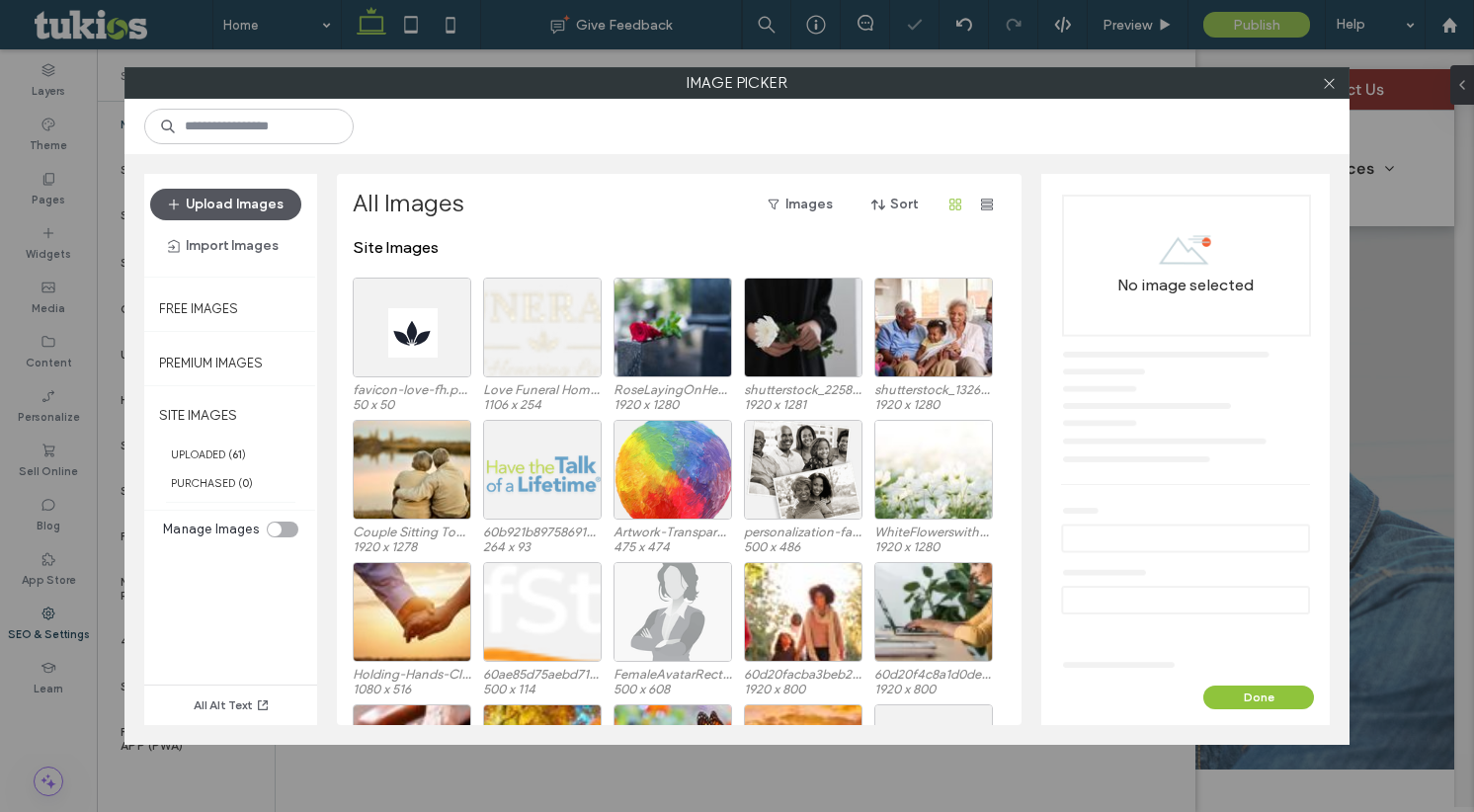 click on "Upload Images" at bounding box center (225, 204) 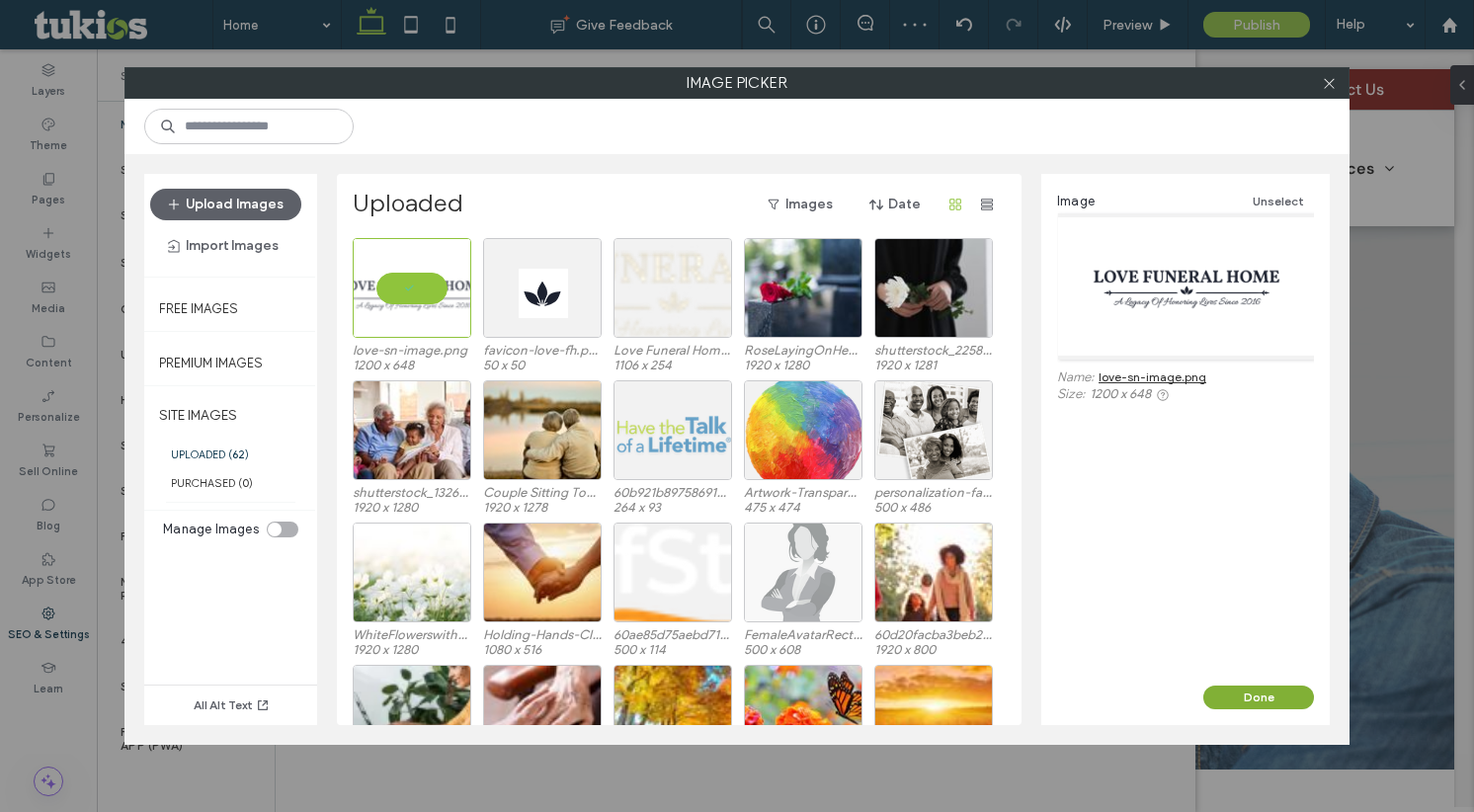 click on "Done" at bounding box center (1259, 697) 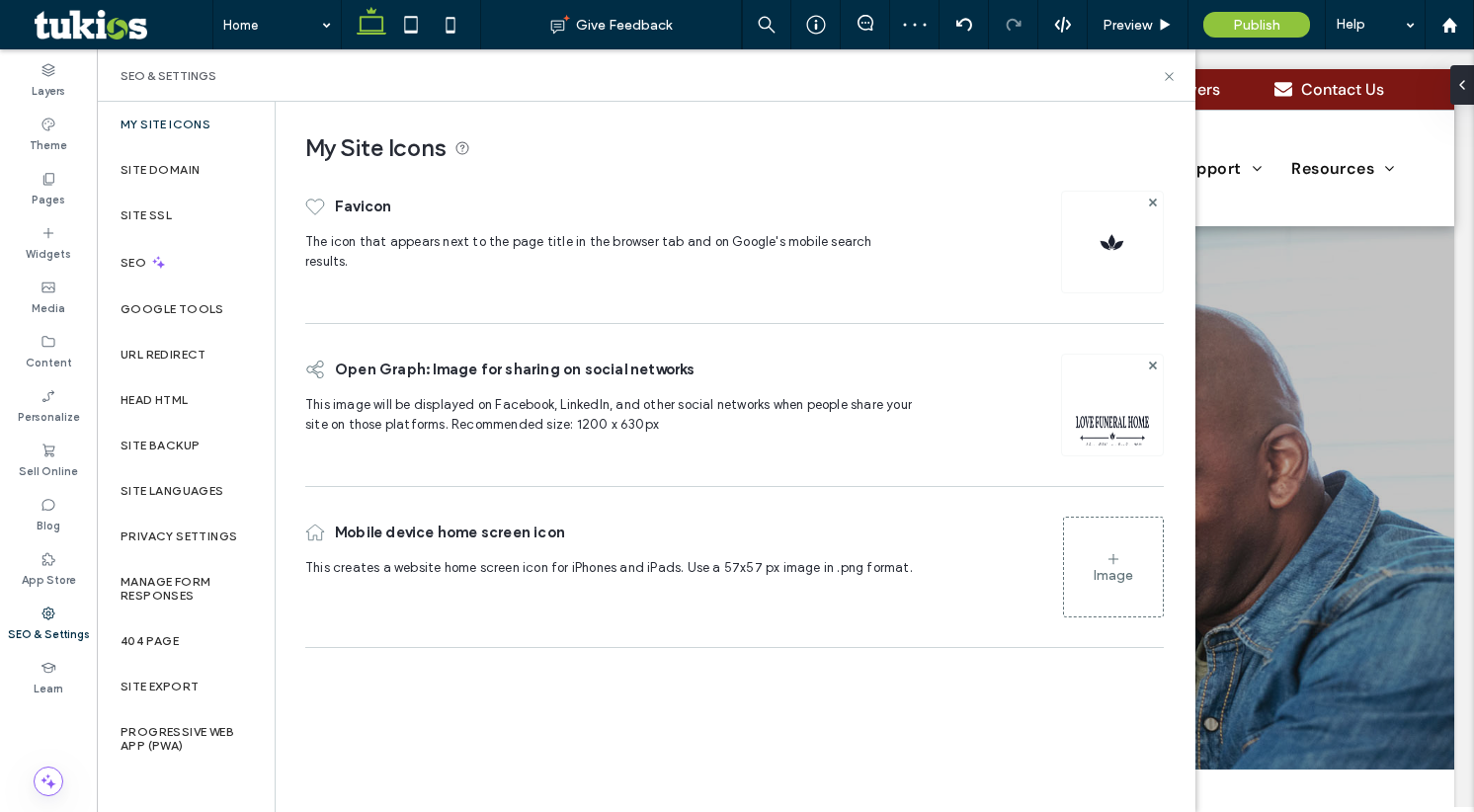 click on "Image" at bounding box center (1113, 567) 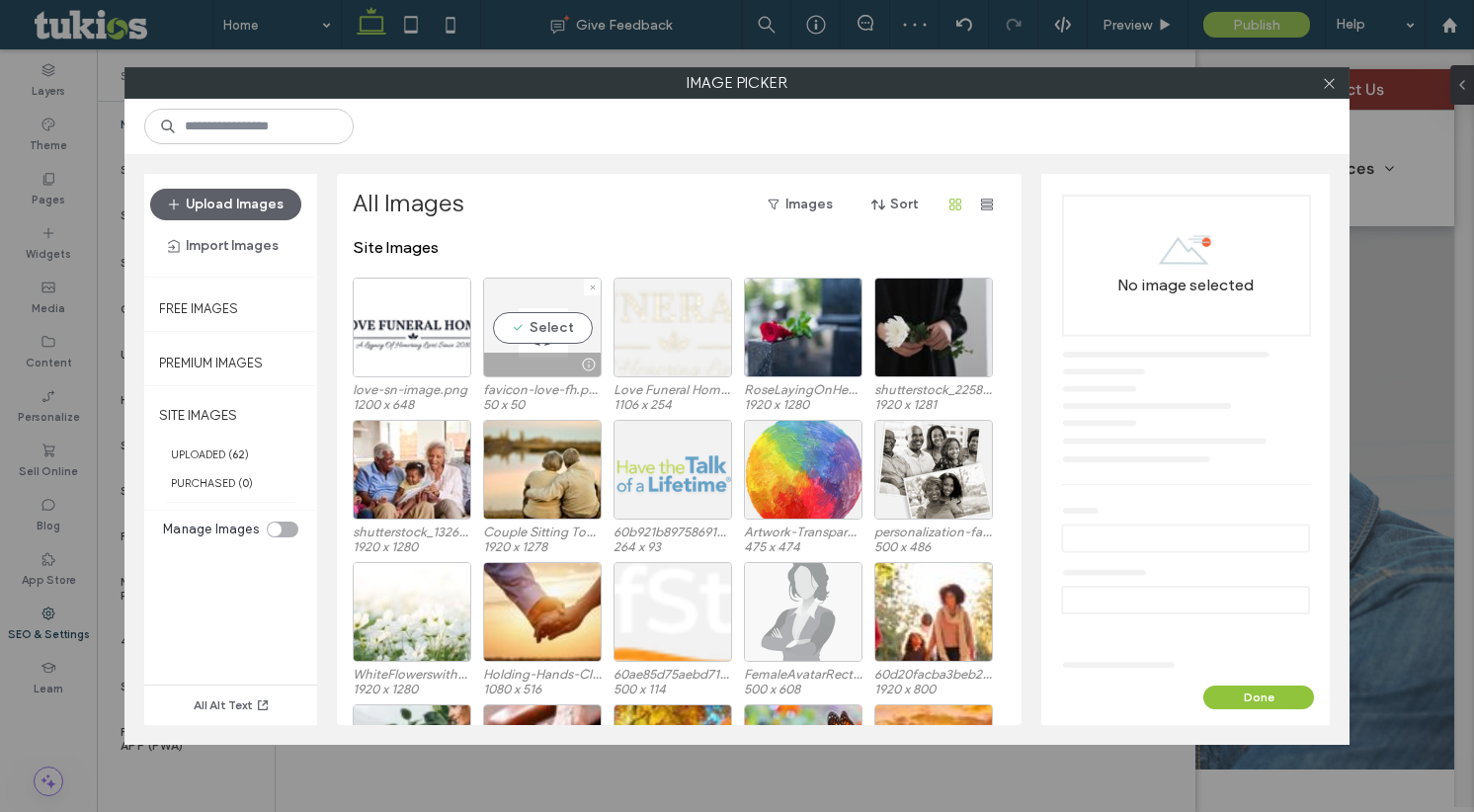 click on "Select" at bounding box center [542, 327] 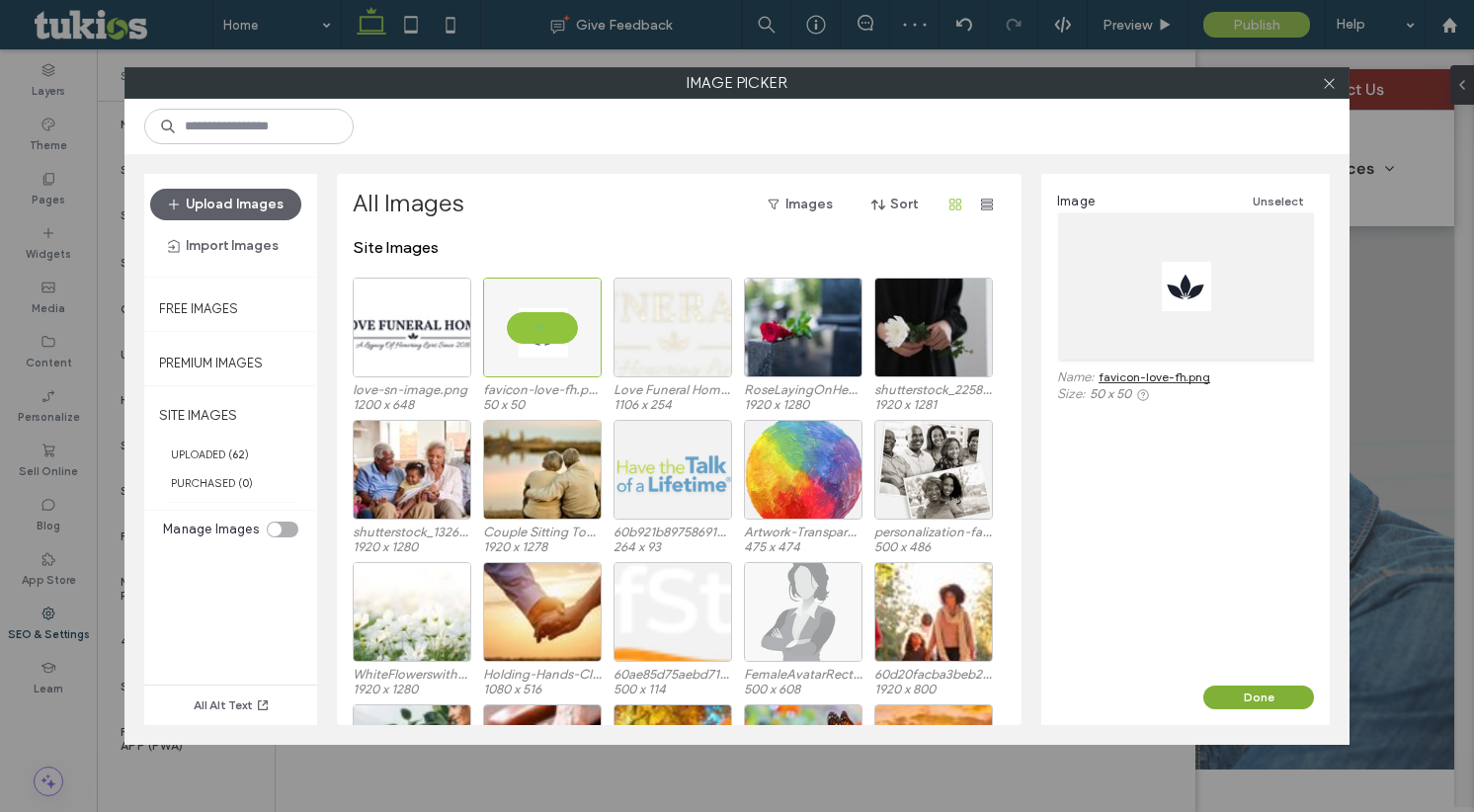 click on "Done" at bounding box center [1259, 697] 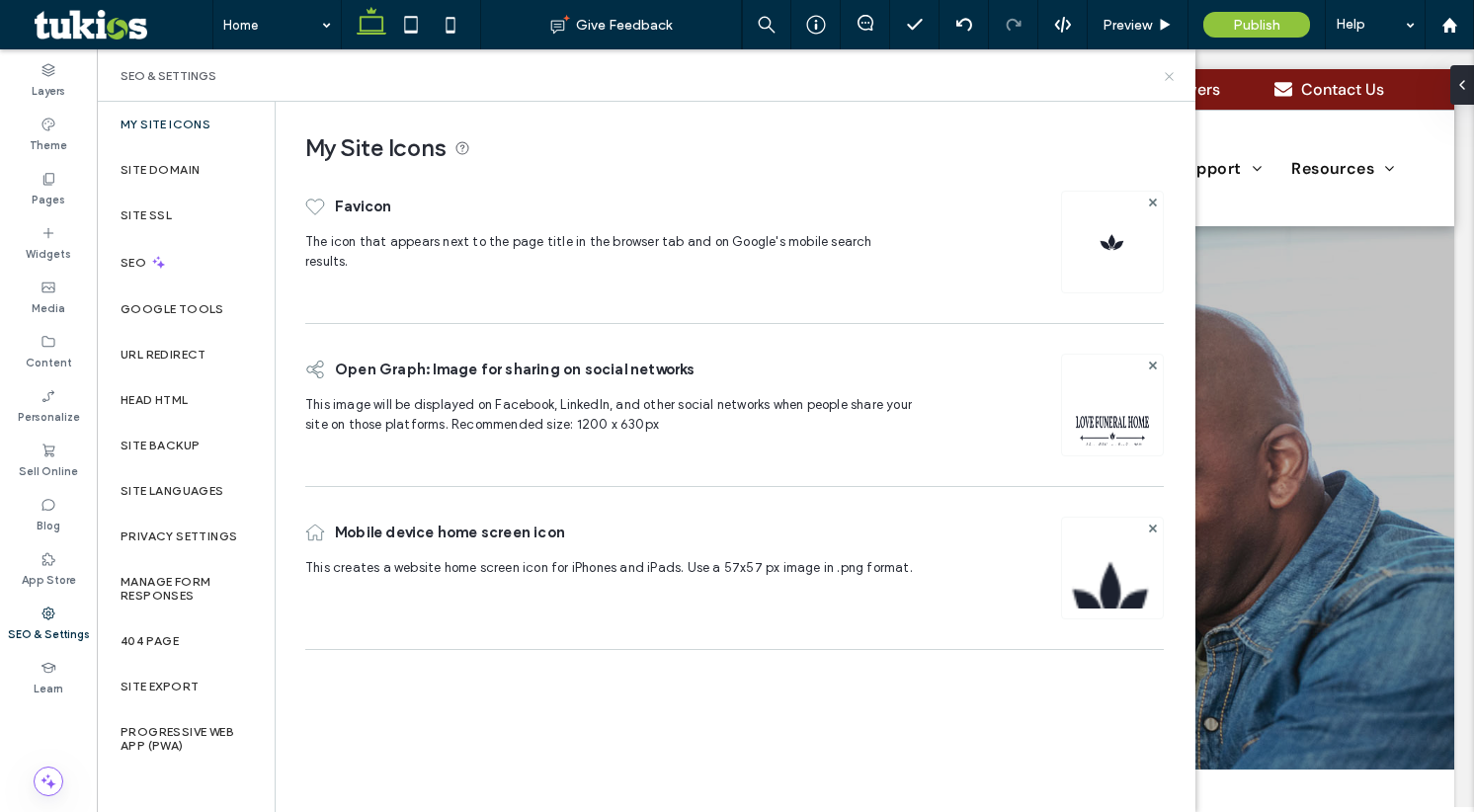 click 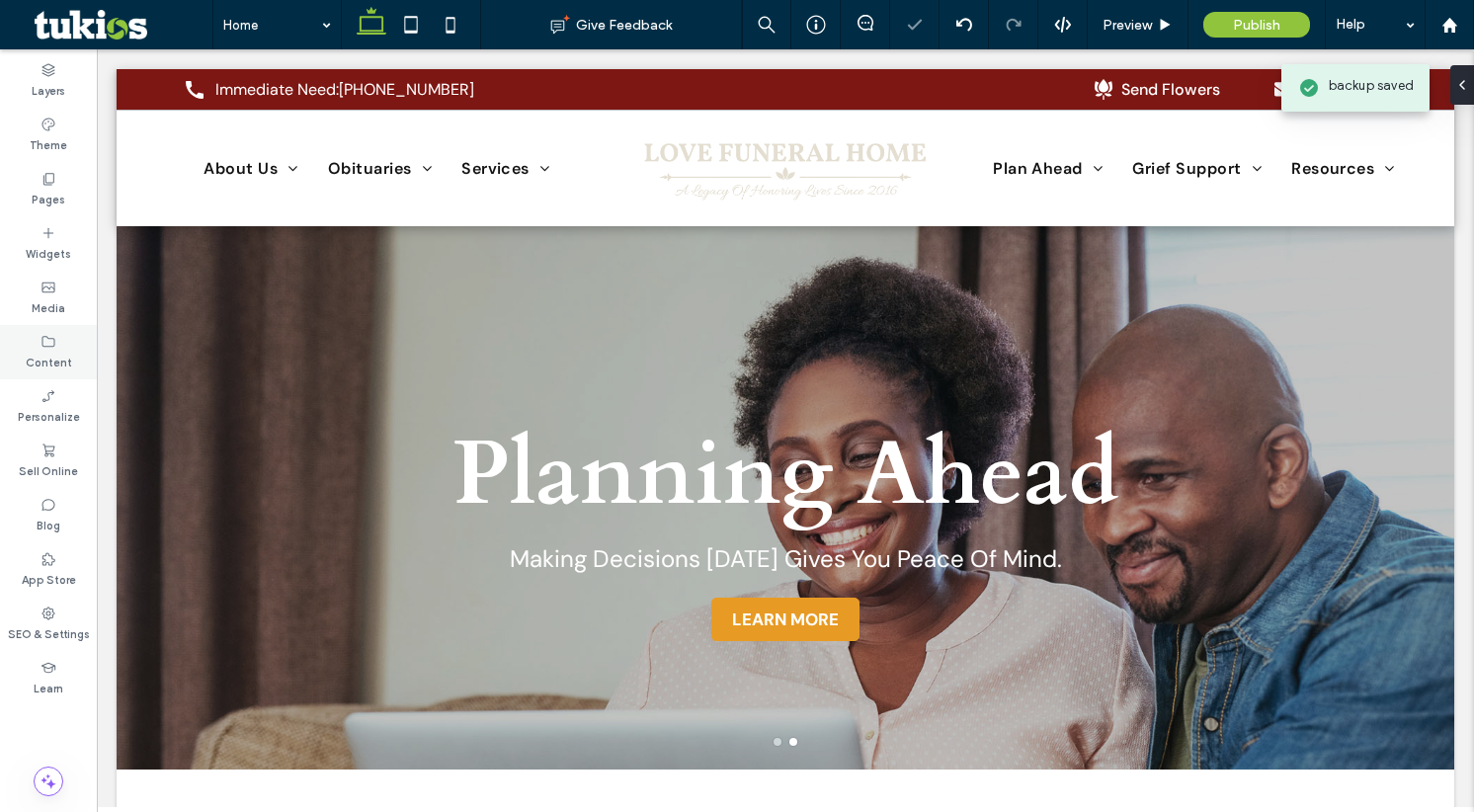click on "Content" at bounding box center (48, 361) 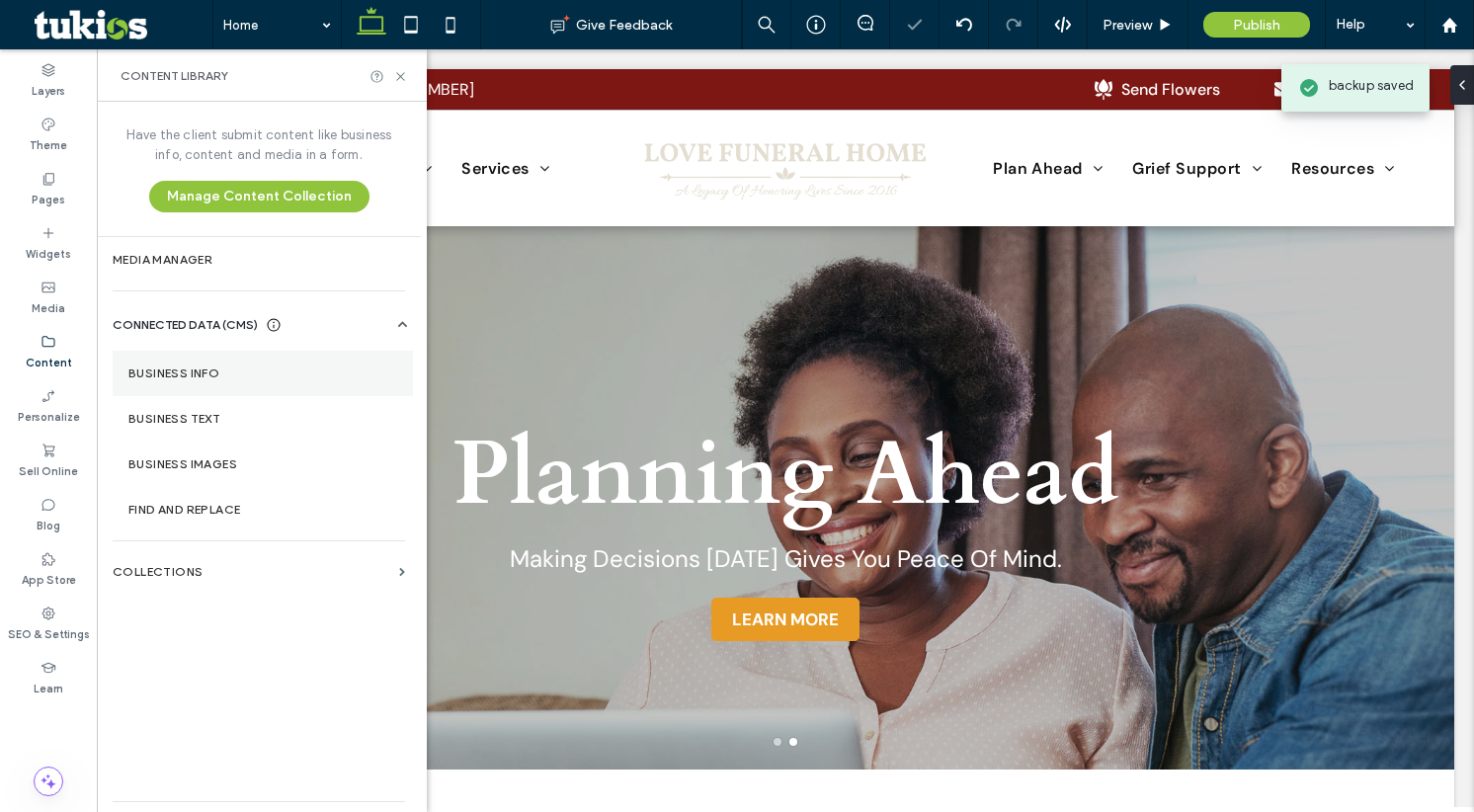 click on "Business Info" at bounding box center (263, 373) 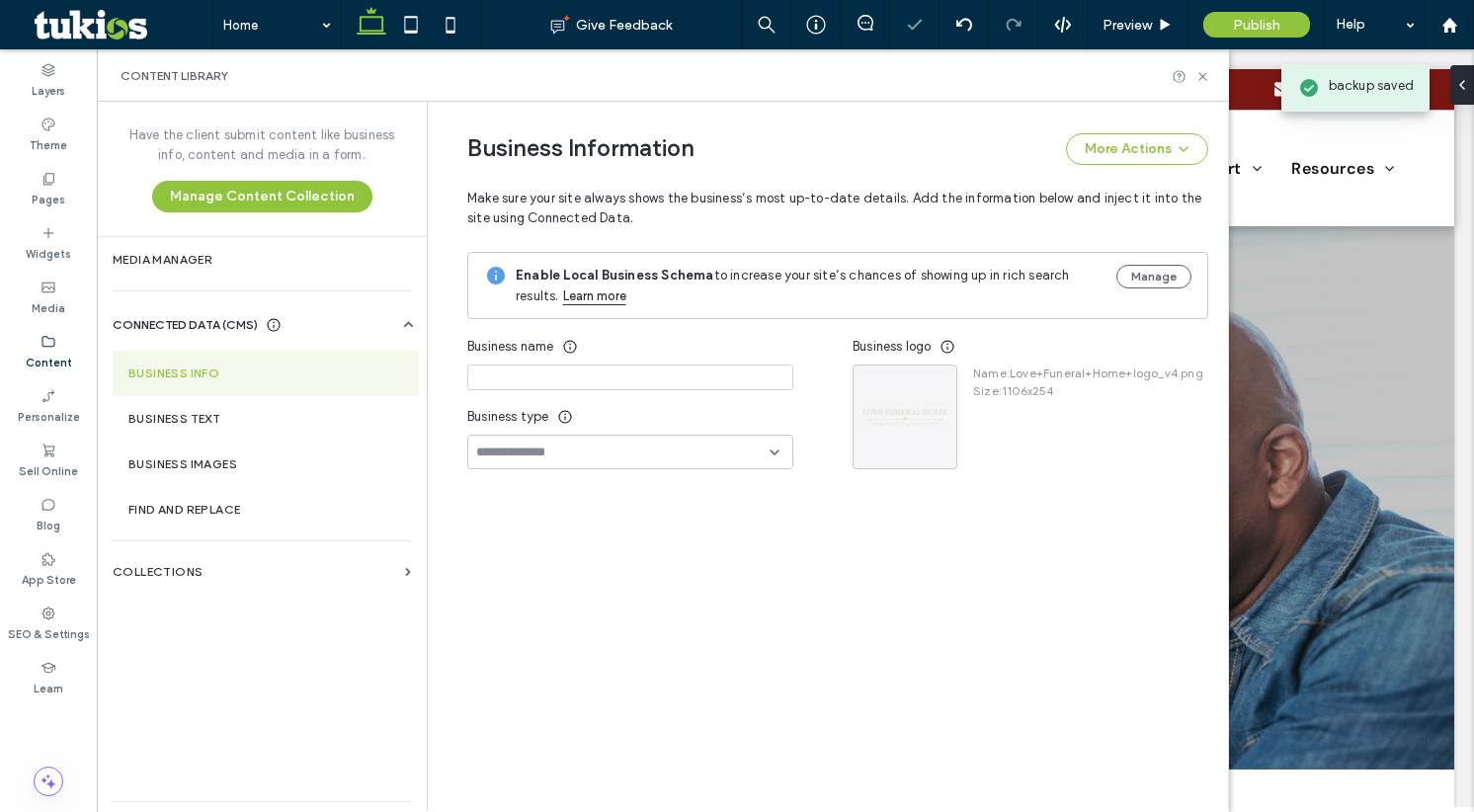 type on "**********" 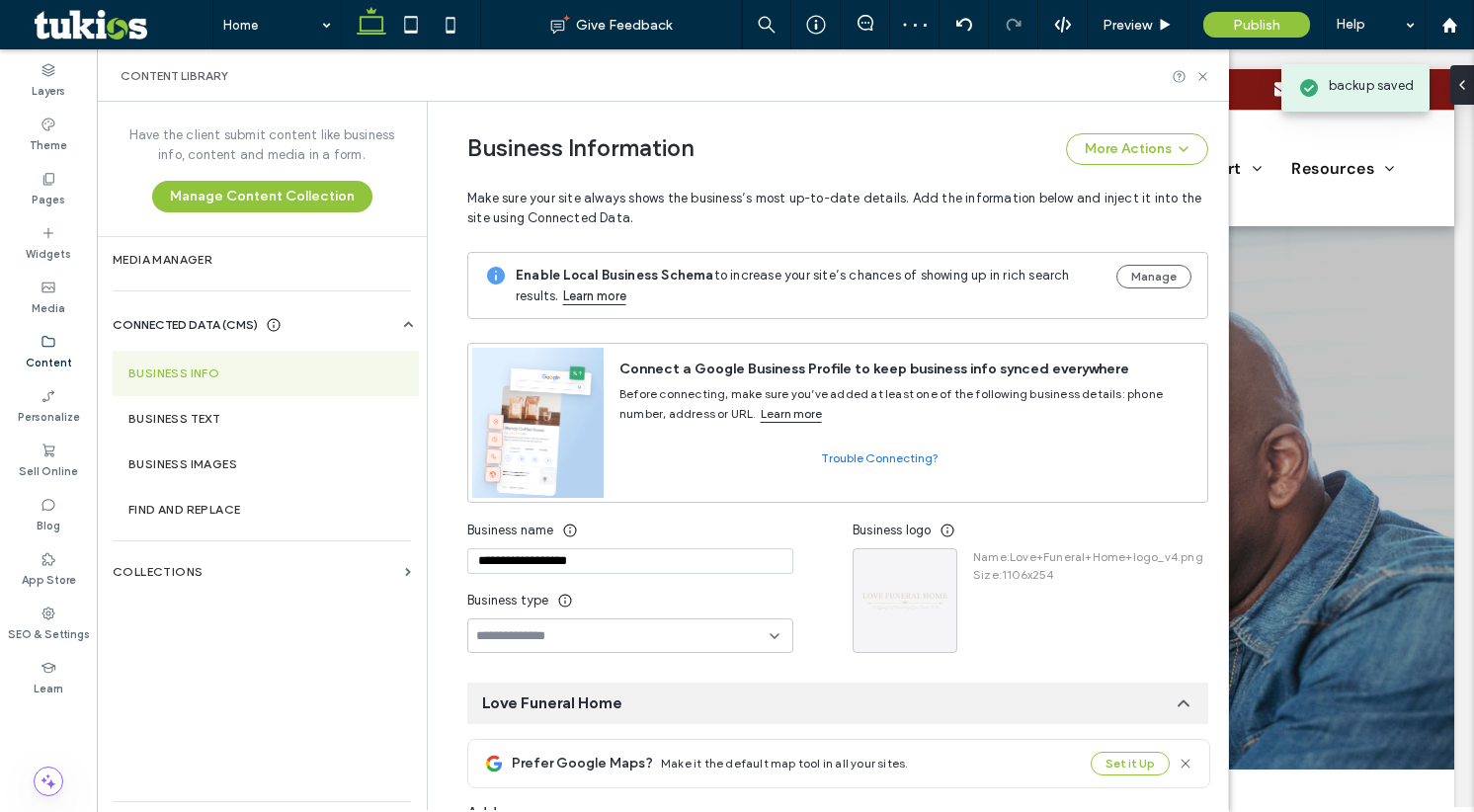 scroll, scrollTop: 227, scrollLeft: 0, axis: vertical 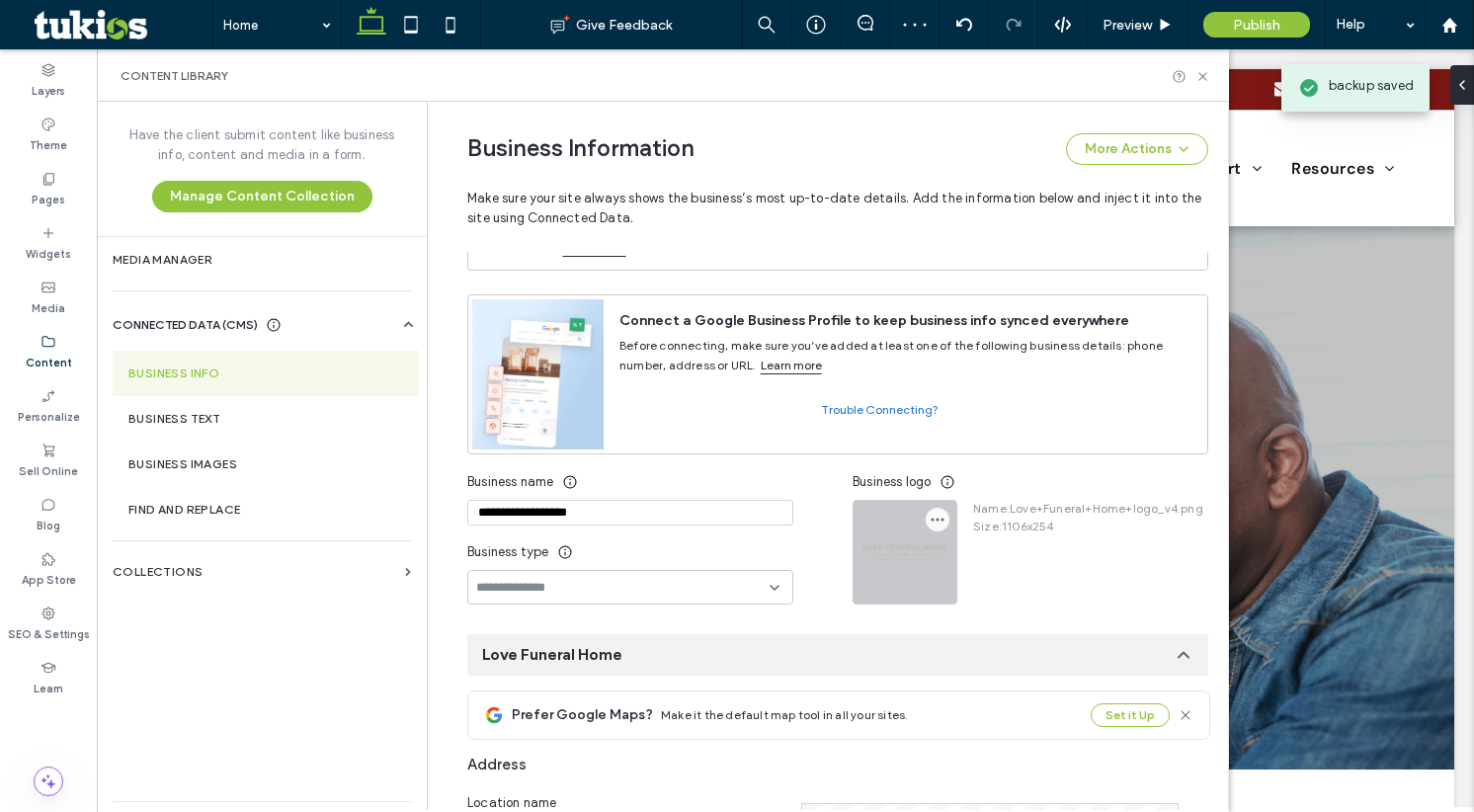 click 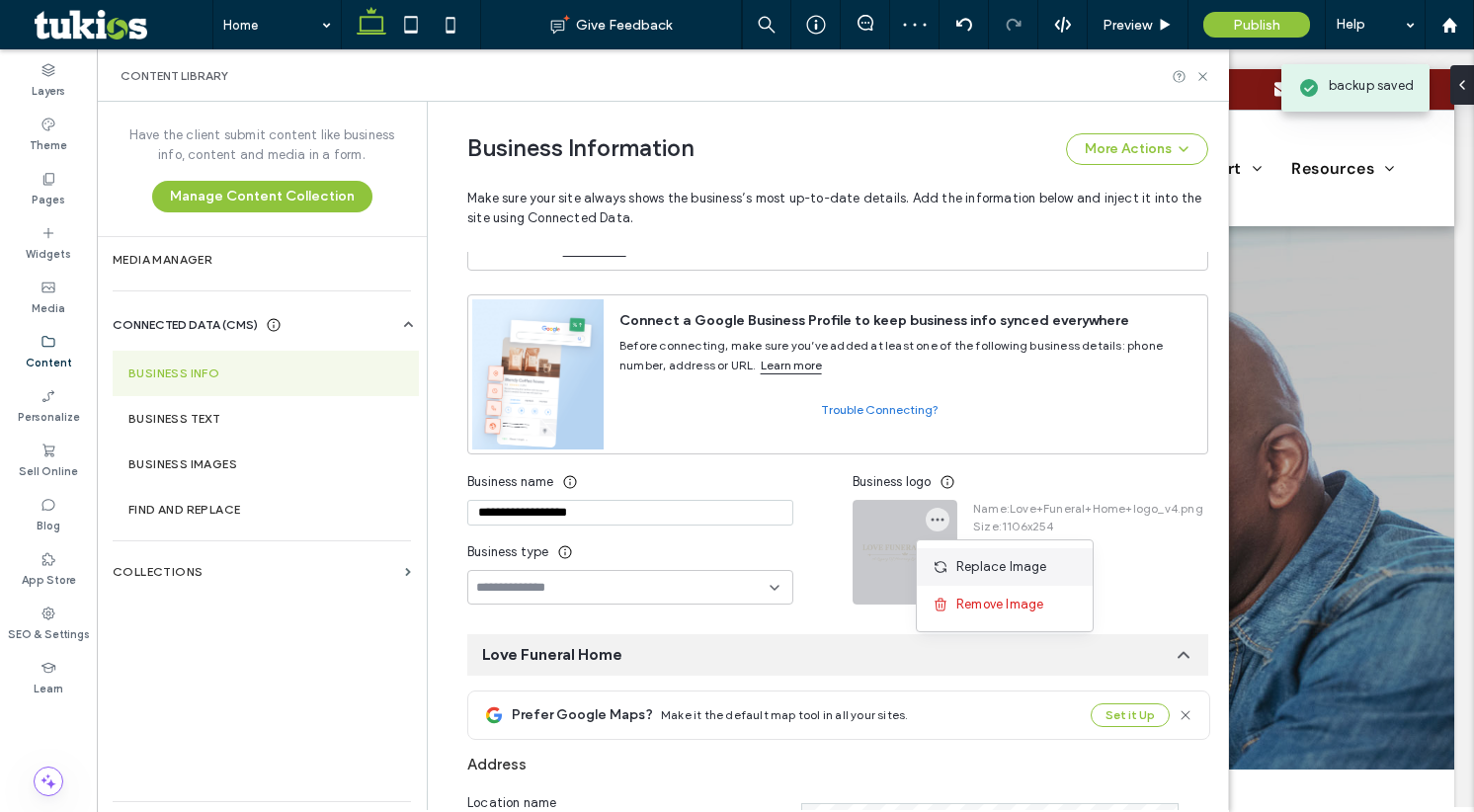 click at bounding box center (944, 567) 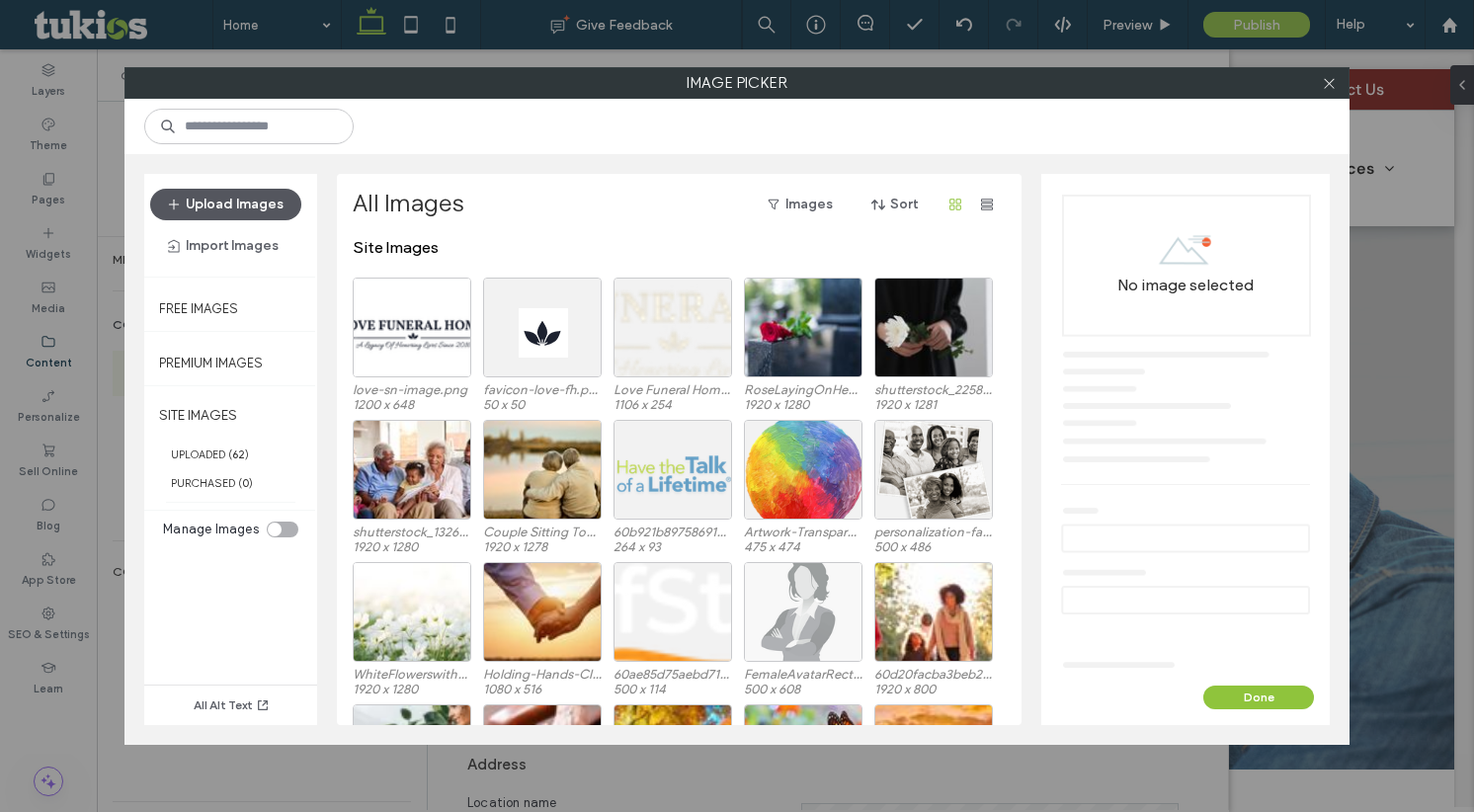 click on "Upload Images" at bounding box center (225, 204) 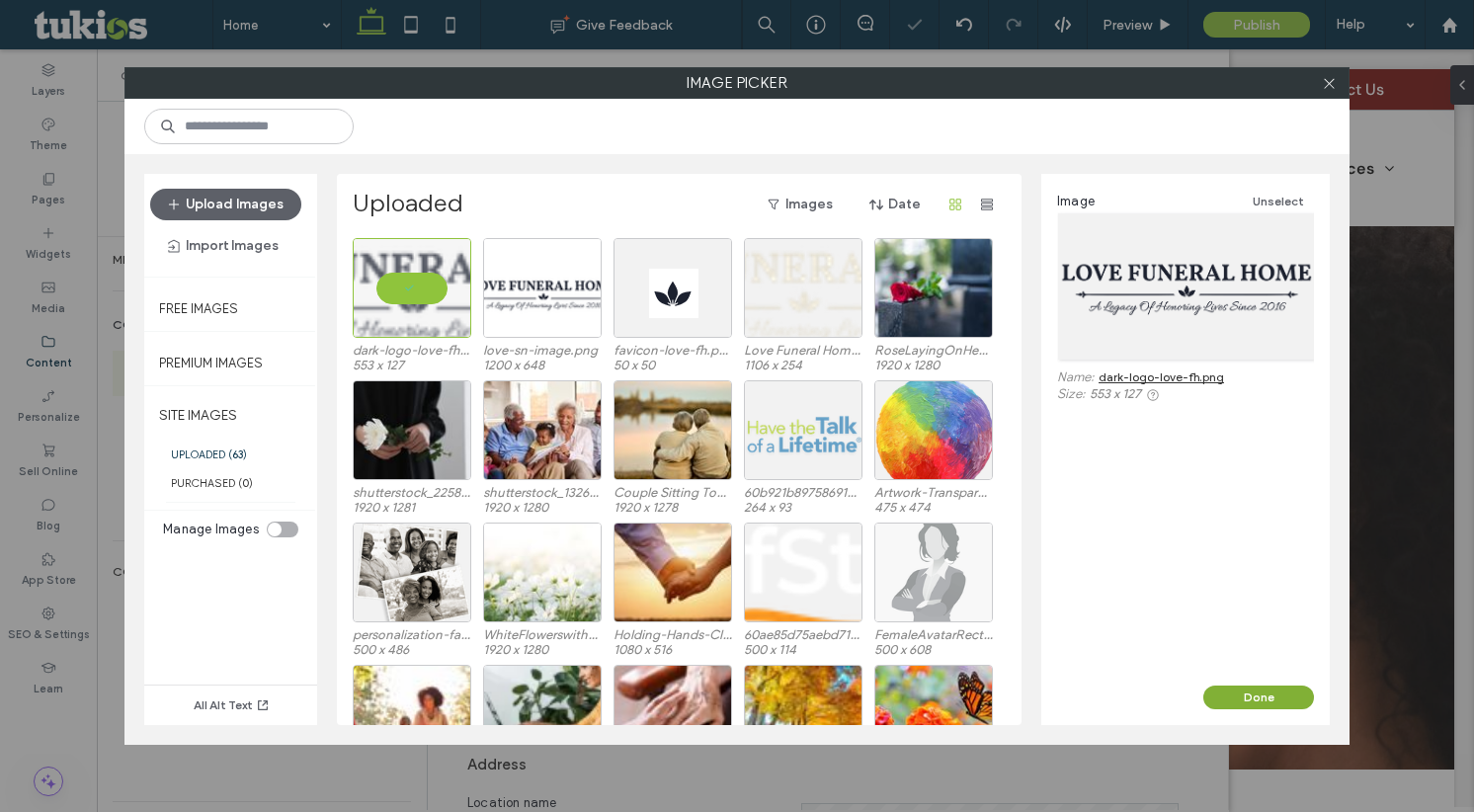 click on "Done" at bounding box center (1259, 697) 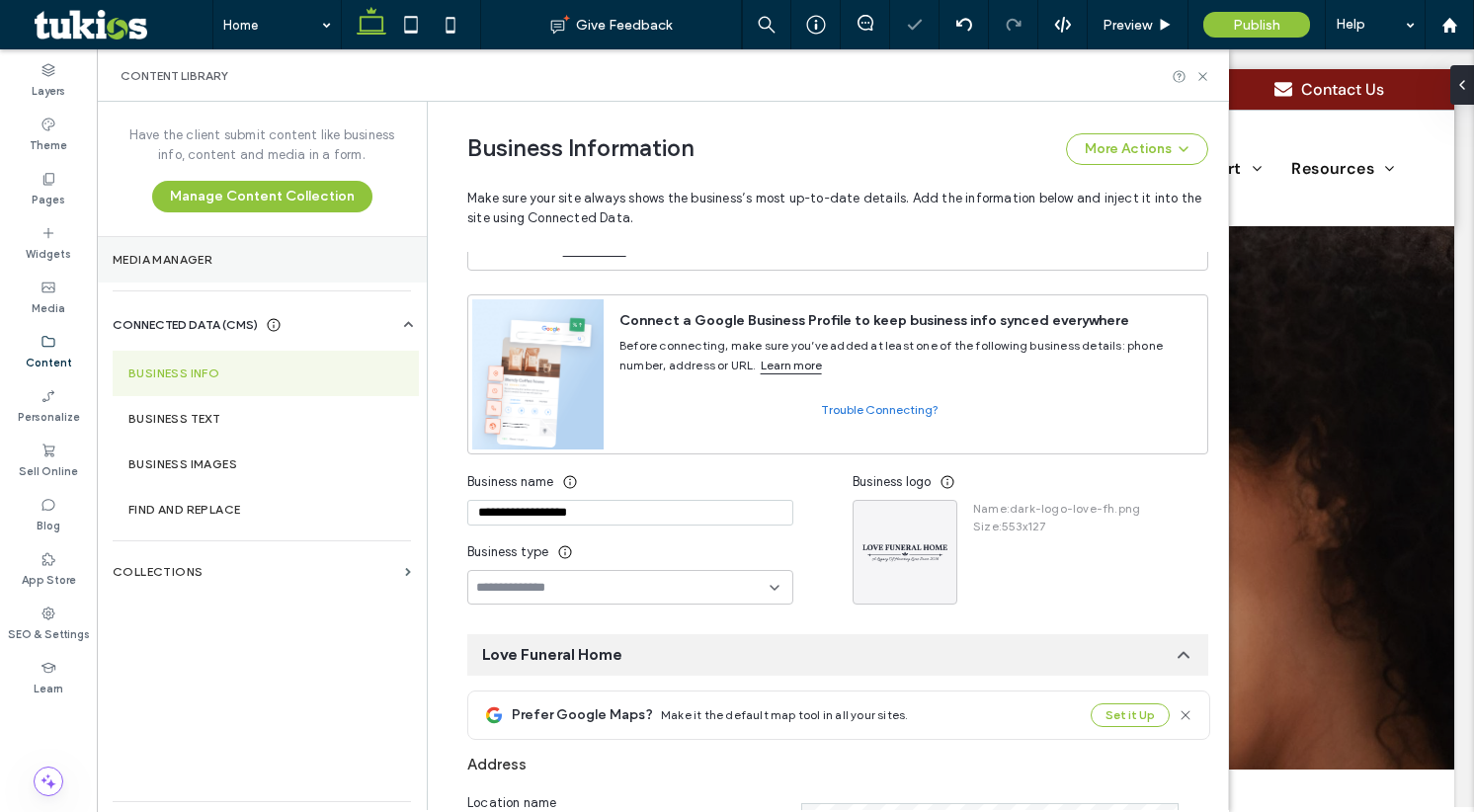 click on "Media Manager" at bounding box center (262, 260) 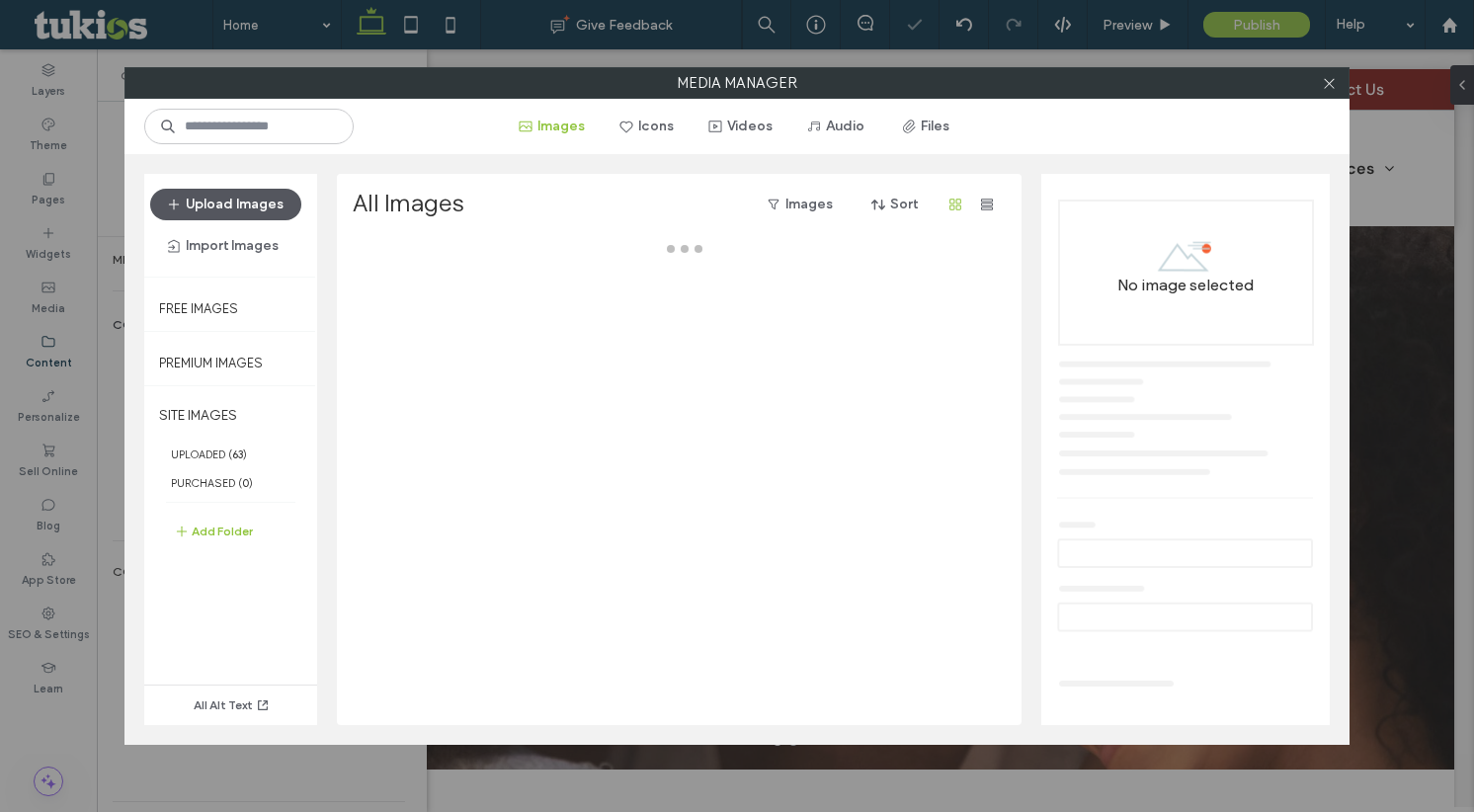 click on "Upload Images" at bounding box center [225, 204] 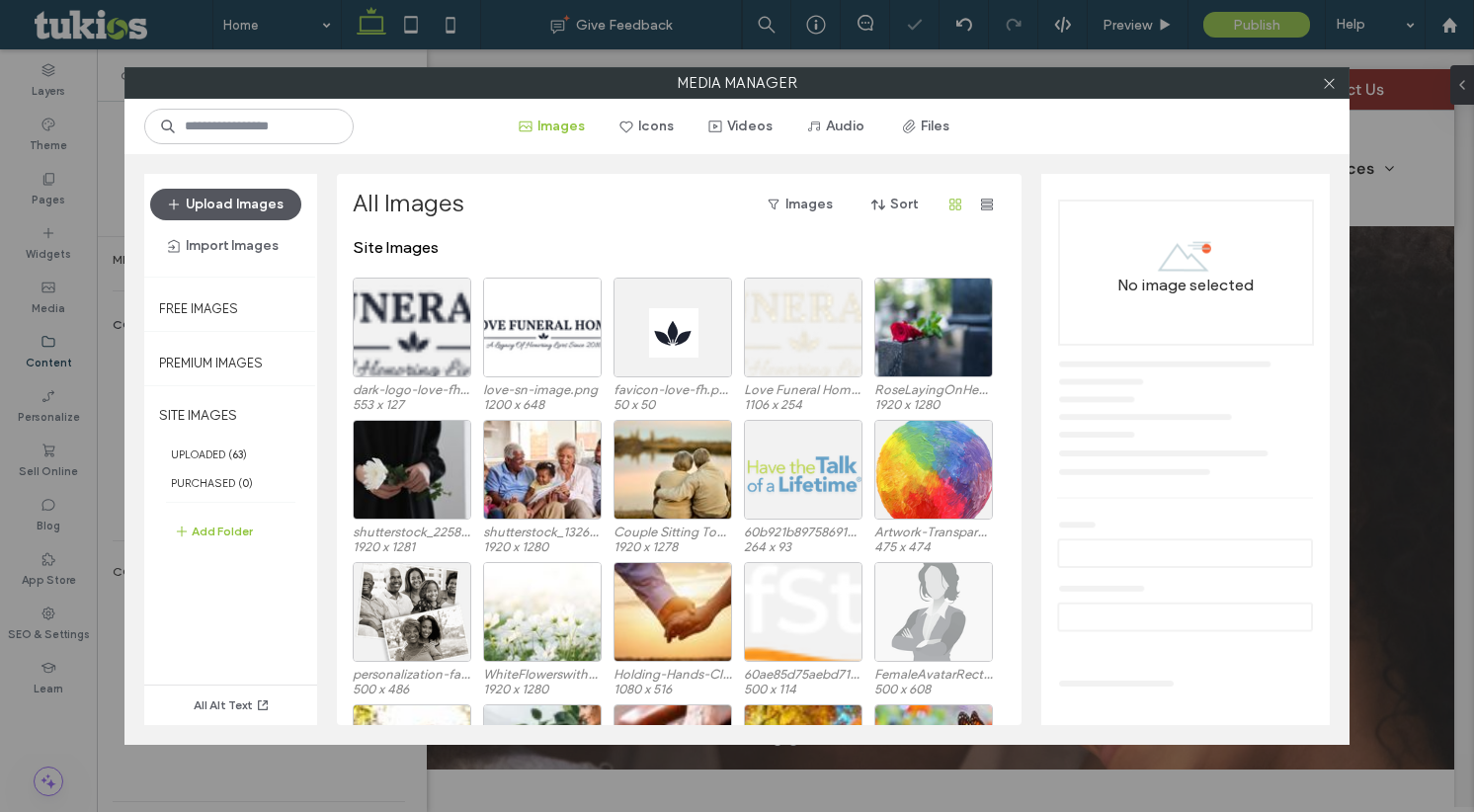 scroll, scrollTop: 0, scrollLeft: 0, axis: both 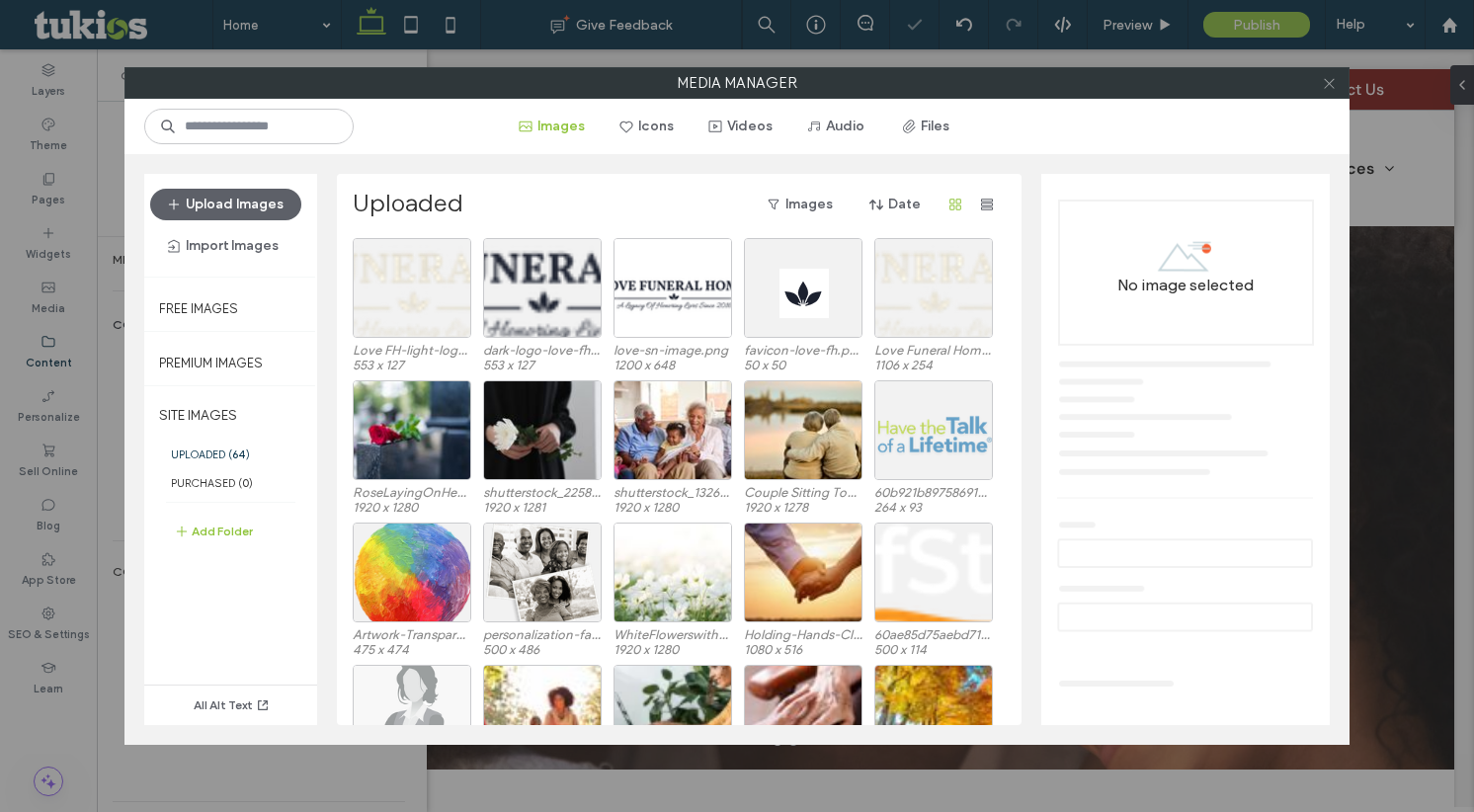 click 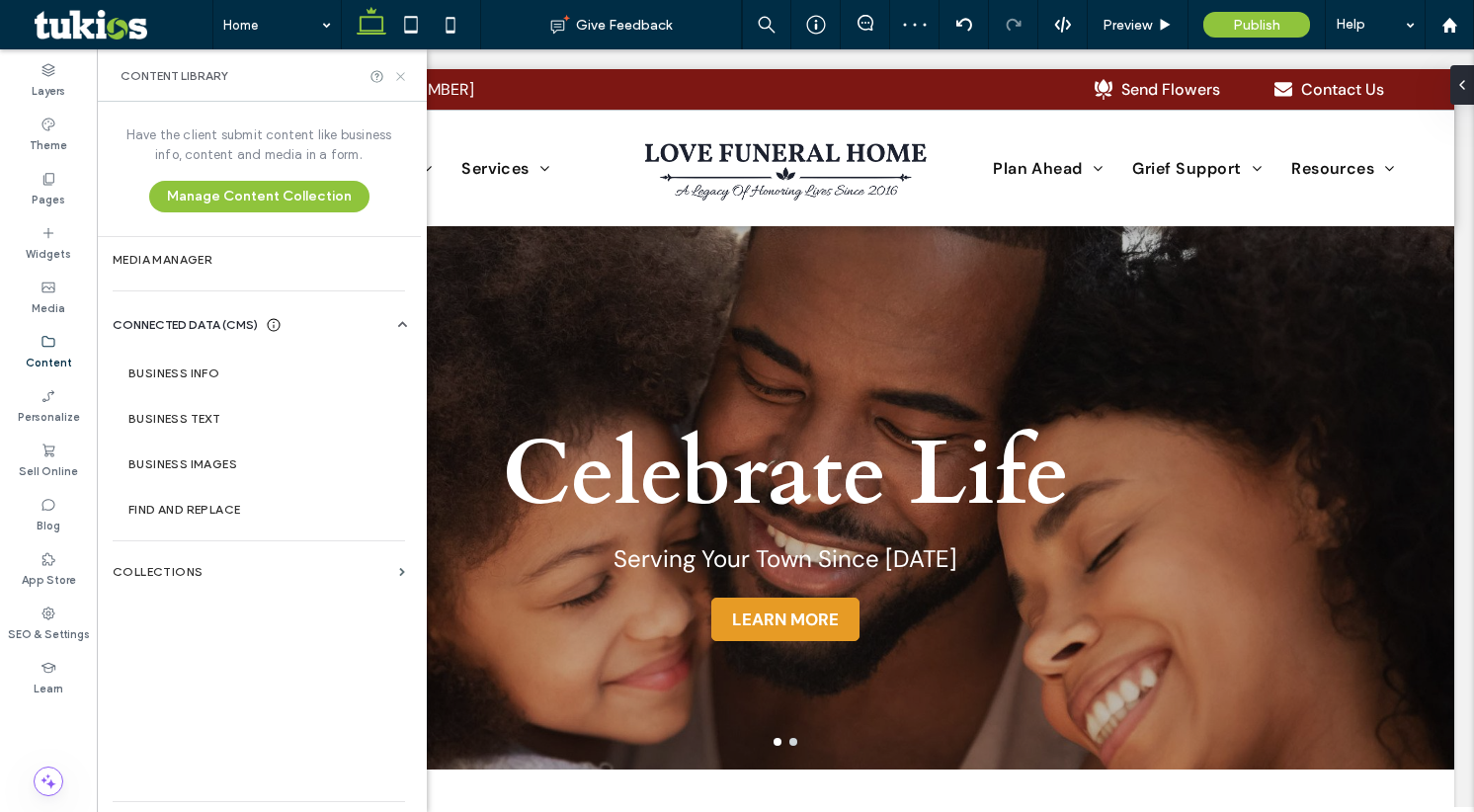 click 